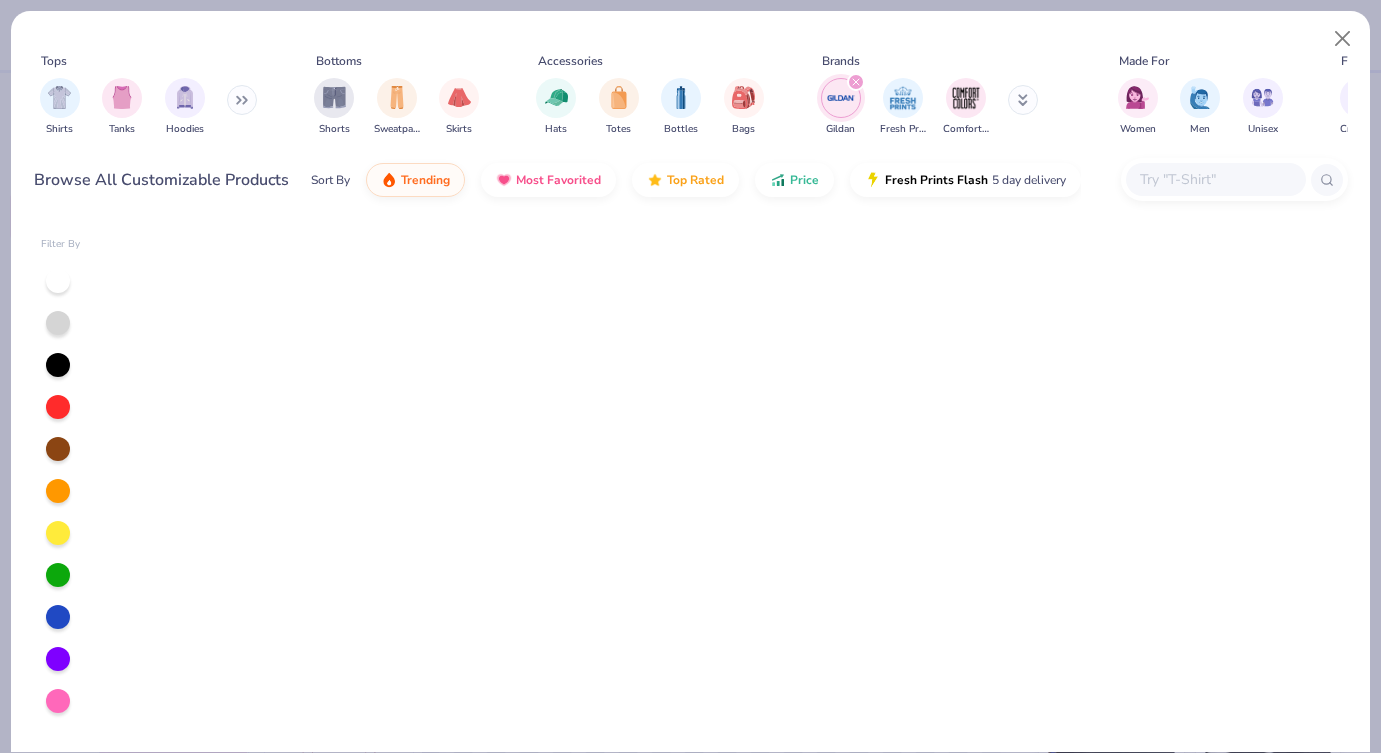 scroll, scrollTop: 0, scrollLeft: 0, axis: both 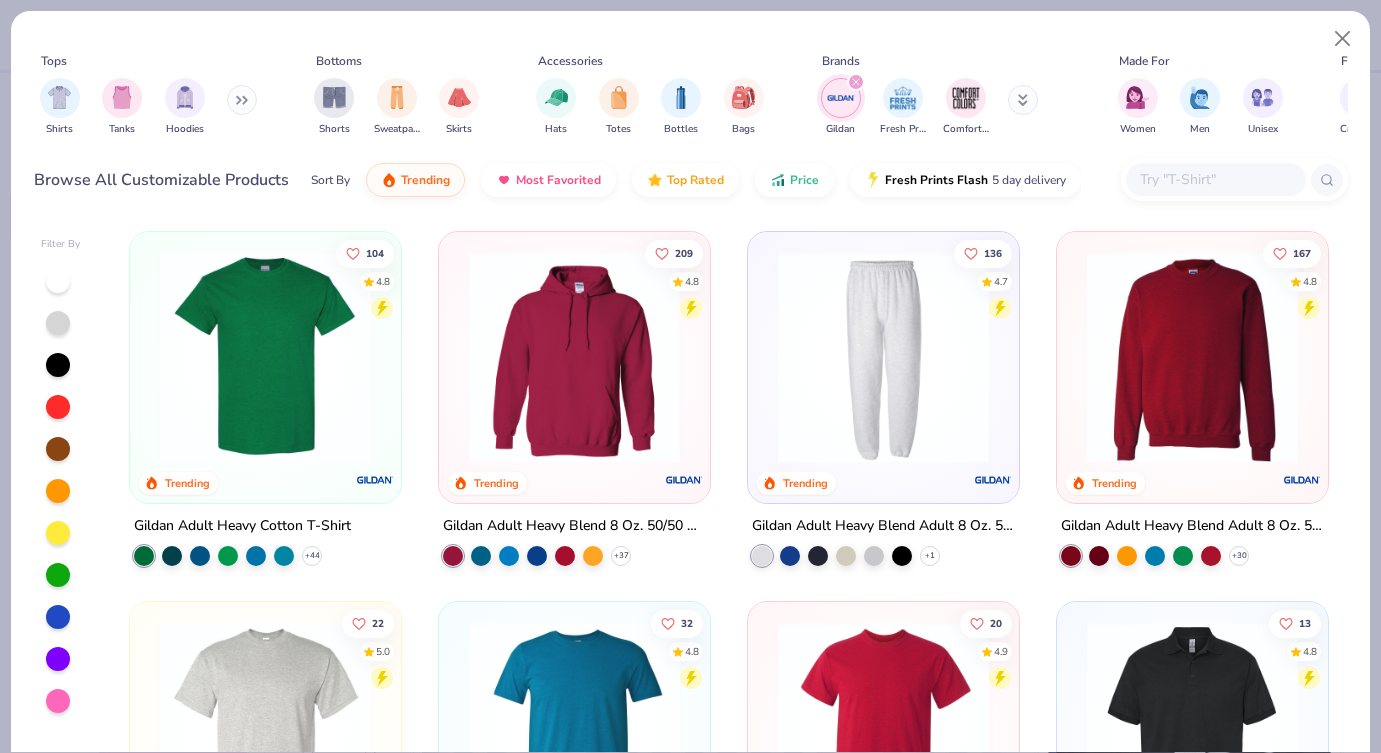 click at bounding box center (1215, 179) 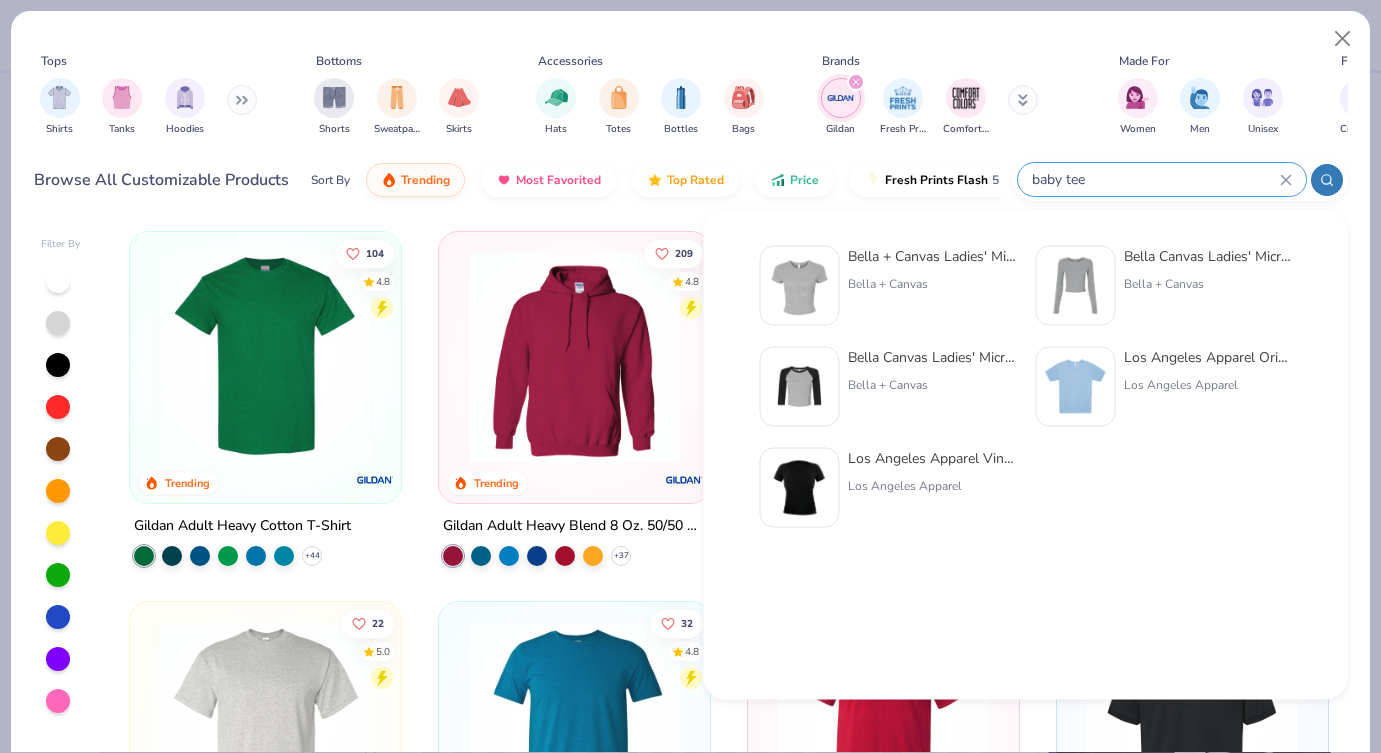 type on "baby tee" 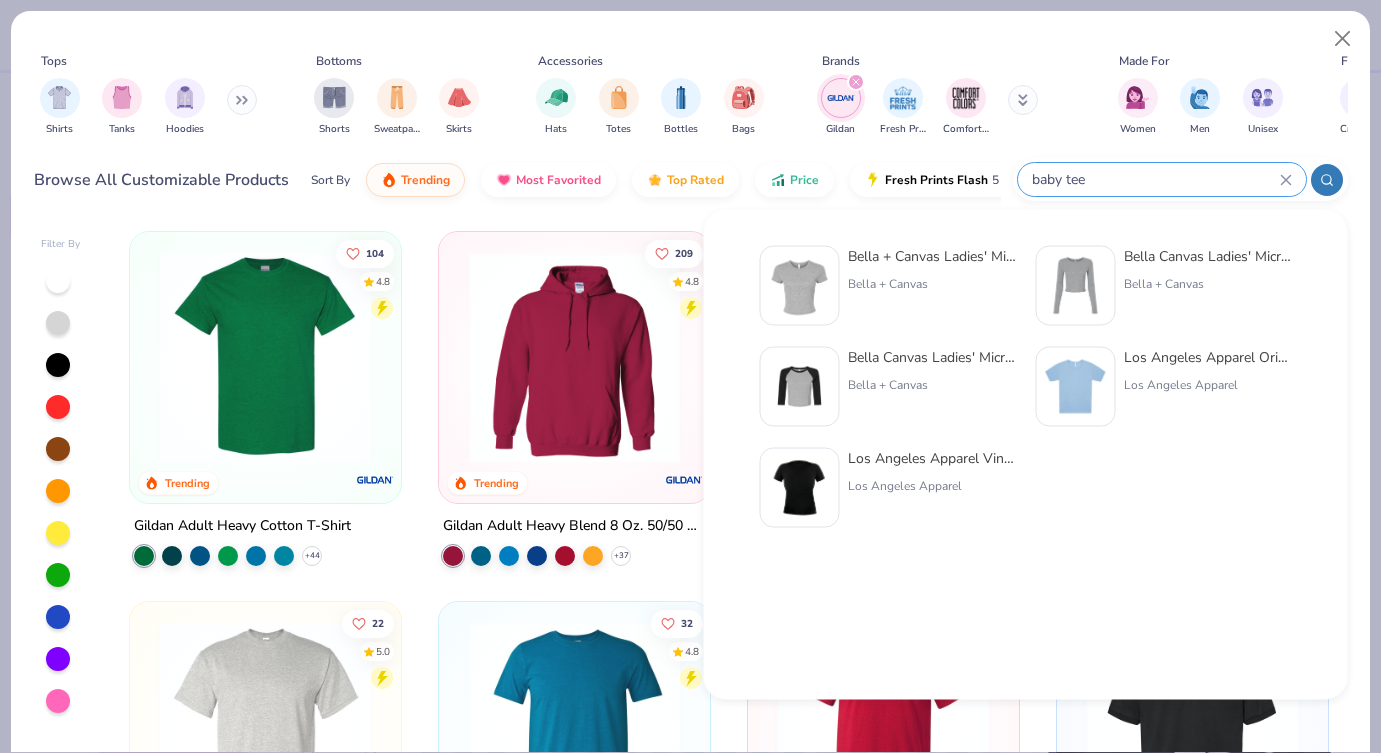 click on "Los Angeles Apparel Vintage Baby Rib Tee" at bounding box center [932, 458] 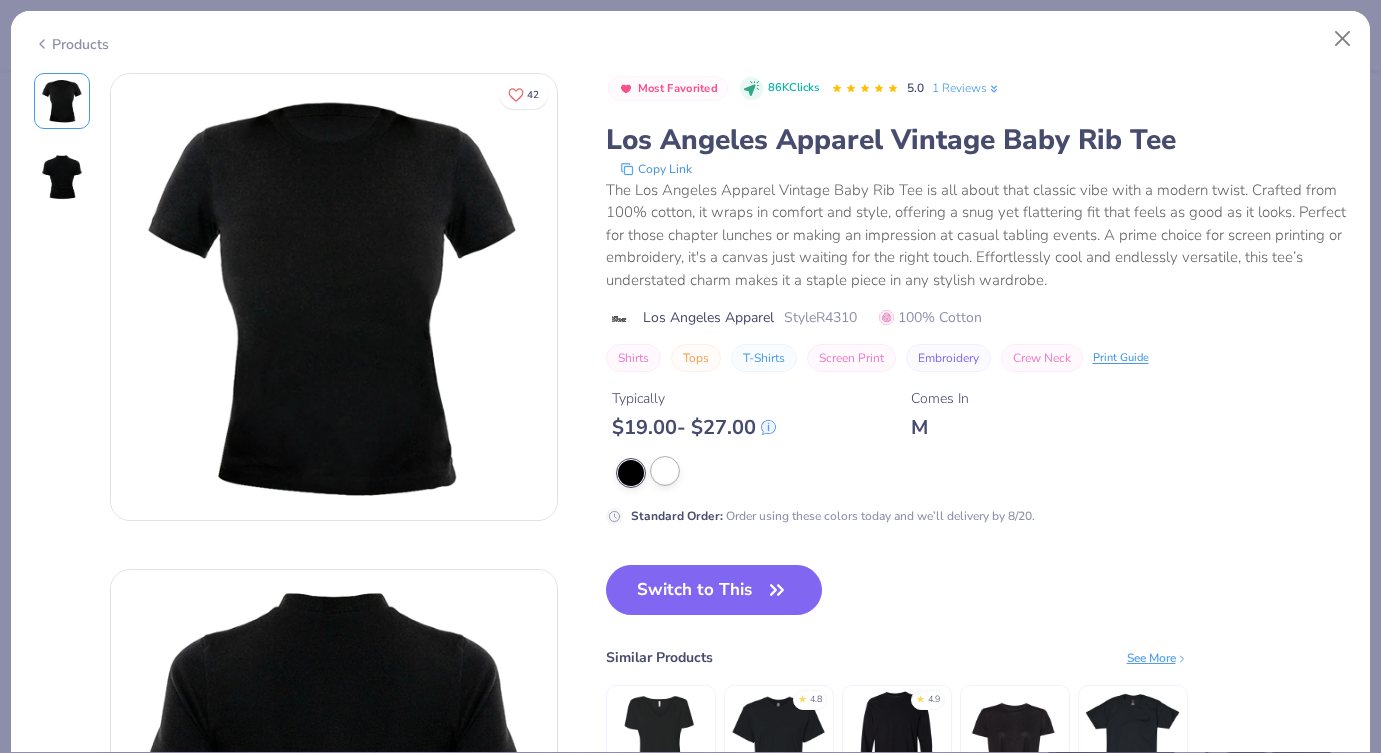 click at bounding box center (665, 471) 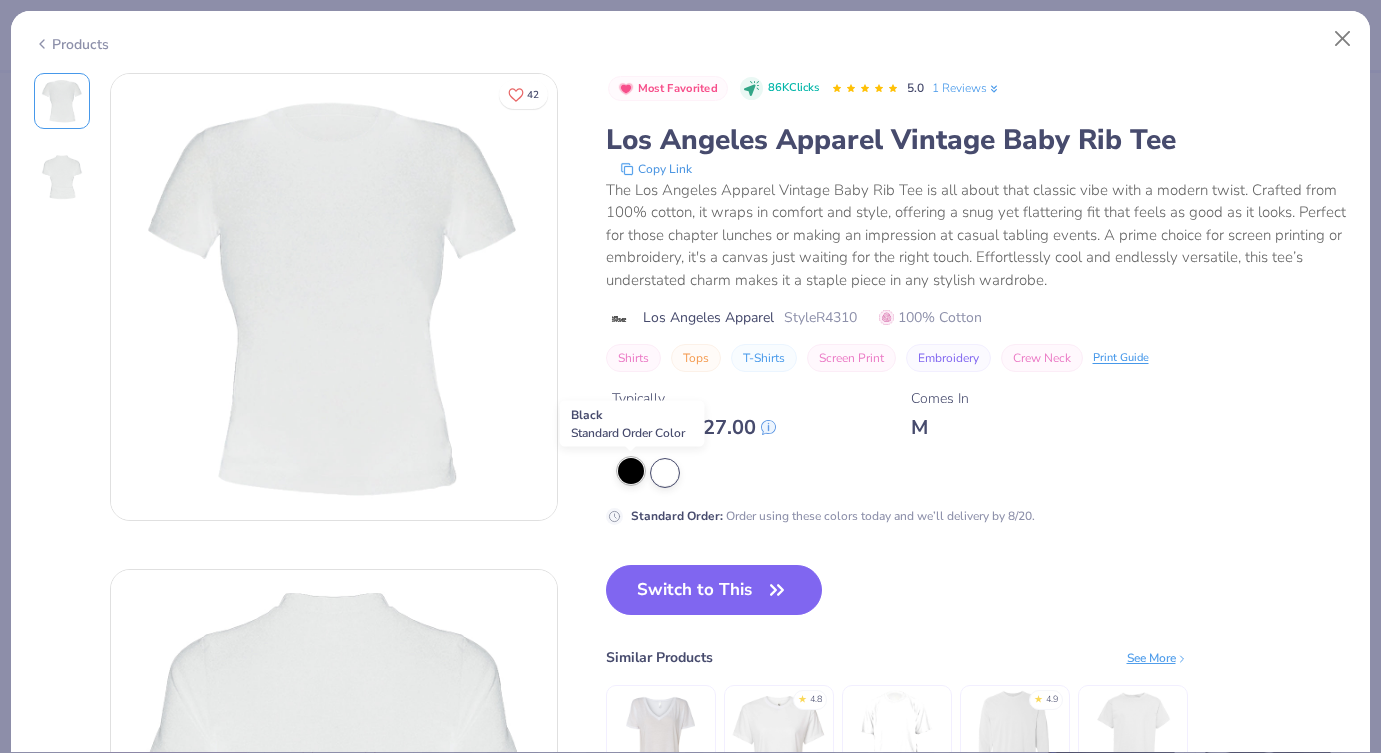 click at bounding box center (631, 471) 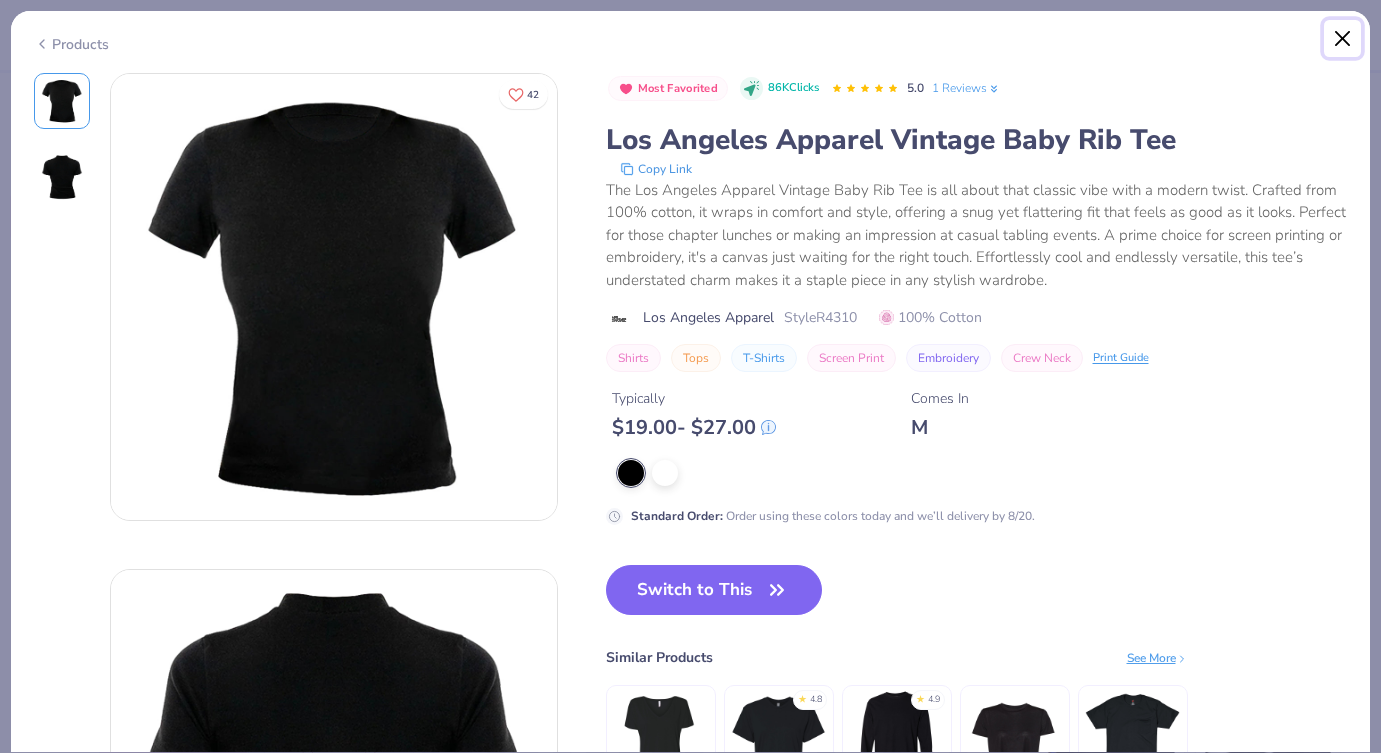 click at bounding box center [1343, 39] 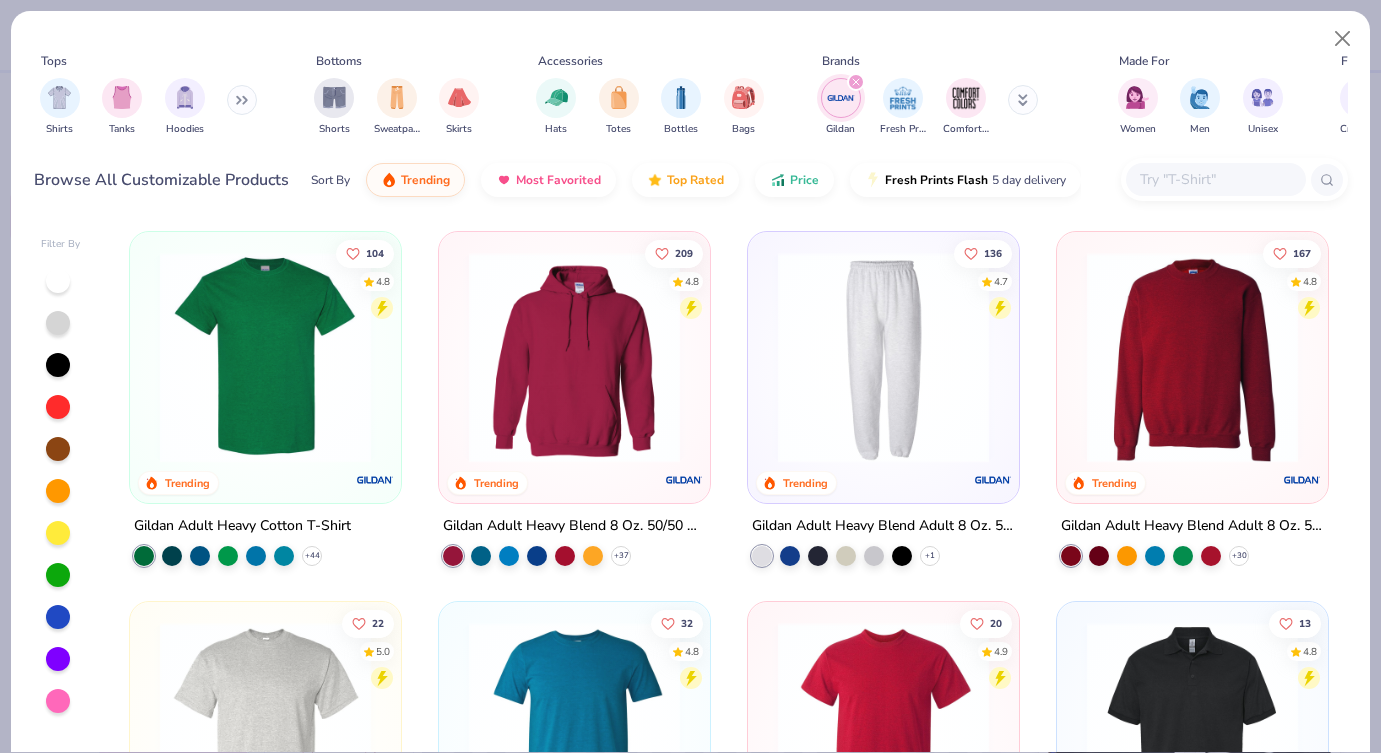 click at bounding box center [1215, 179] 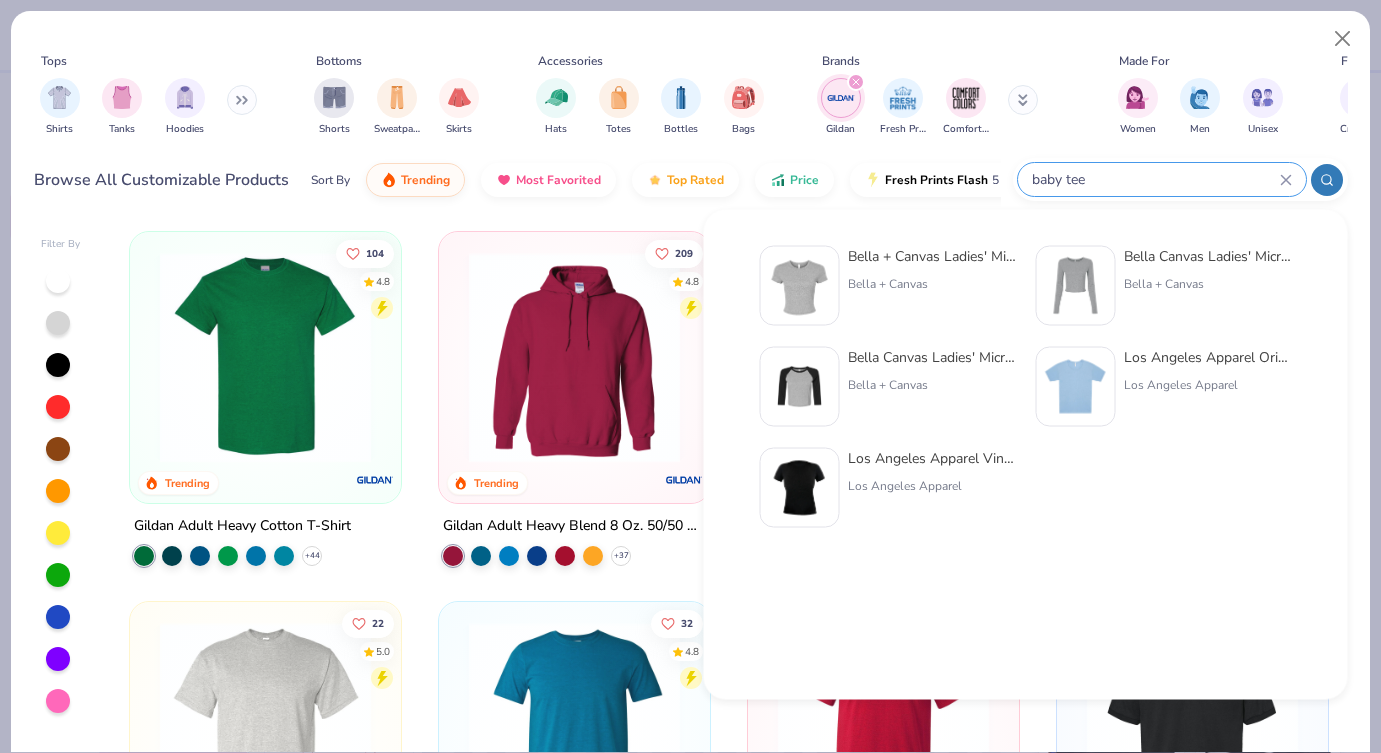 type on "baby tee" 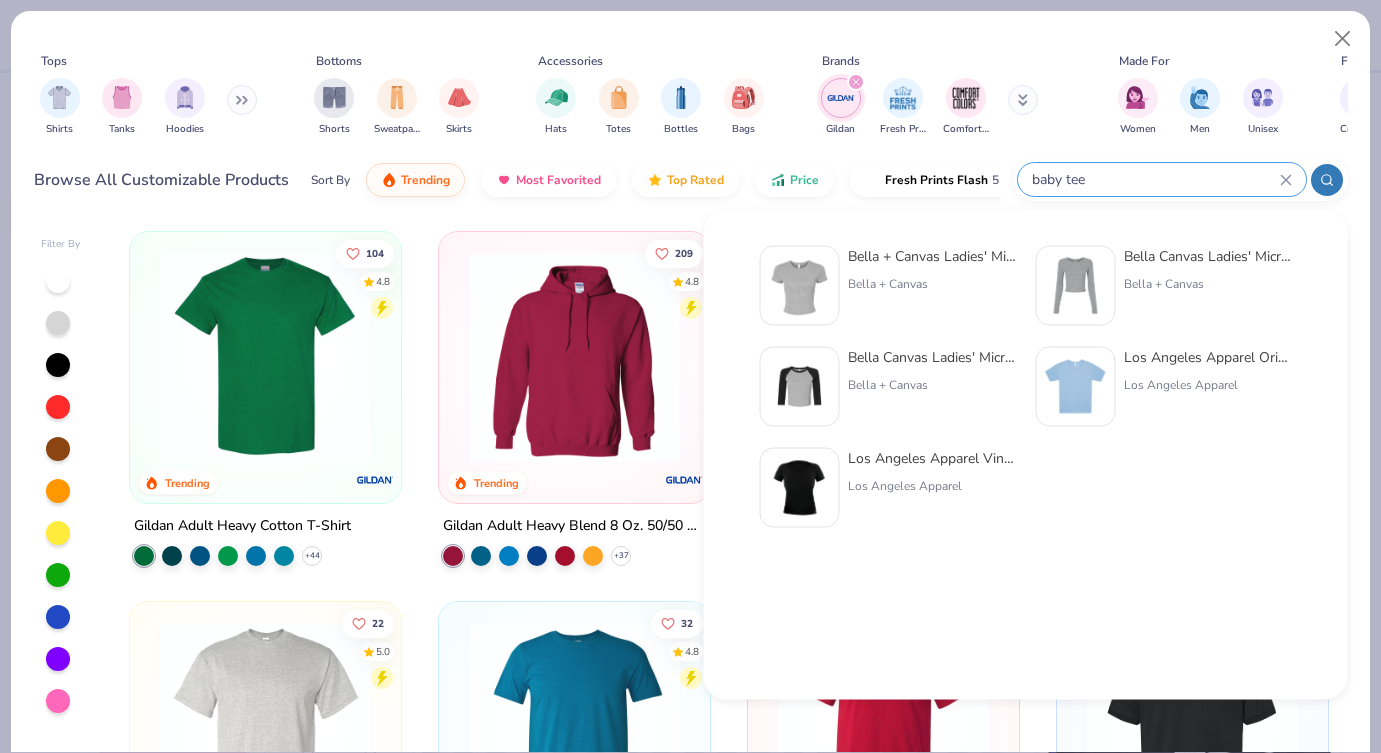 click on "Los Angeles Apparel Original Baby Rib Tee" at bounding box center [1208, 357] 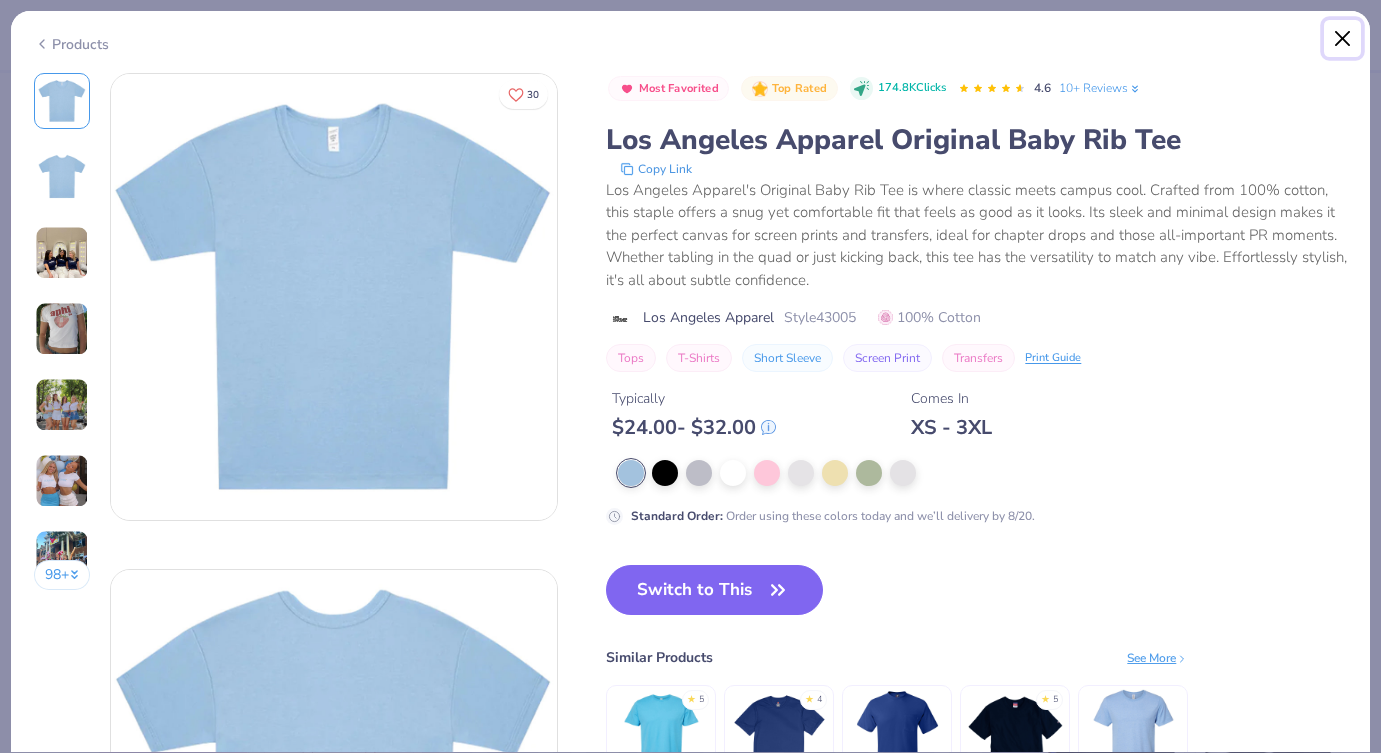 click at bounding box center [1343, 39] 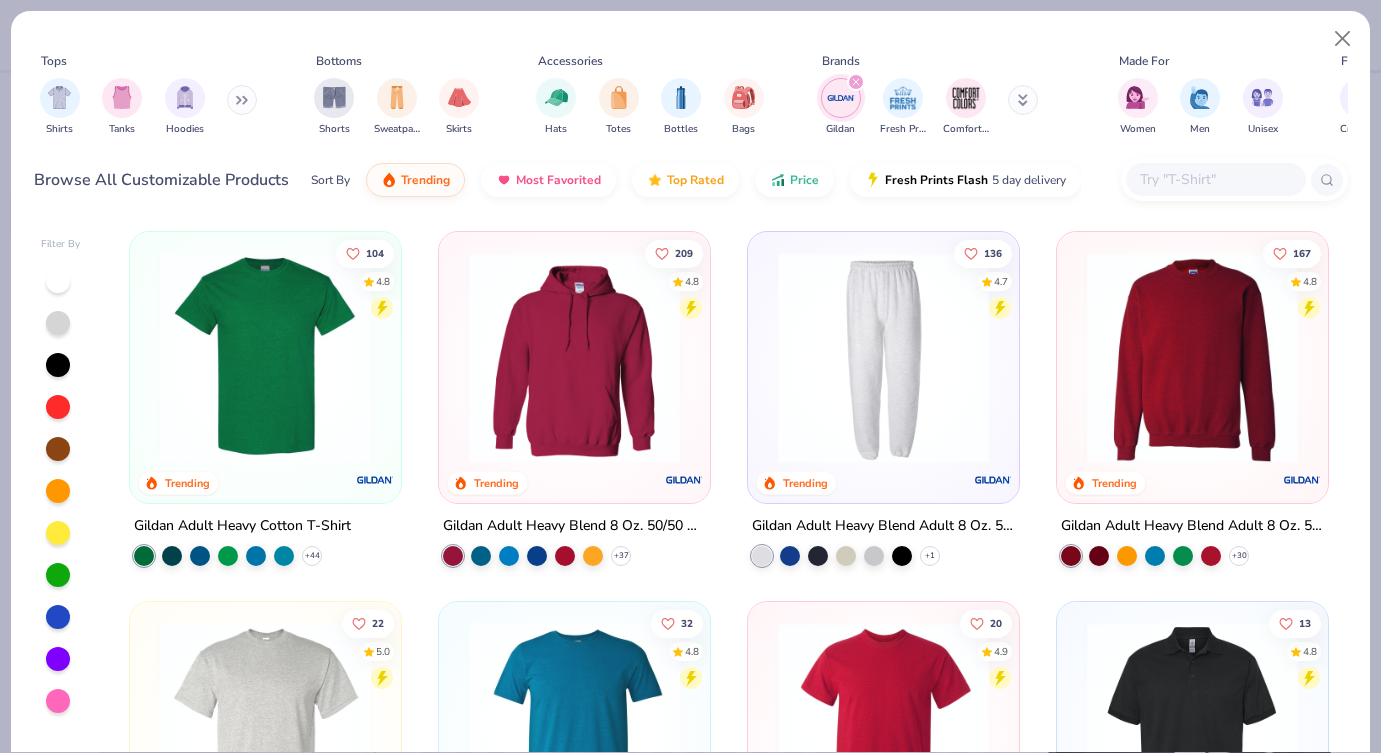 click at bounding box center [1215, 179] 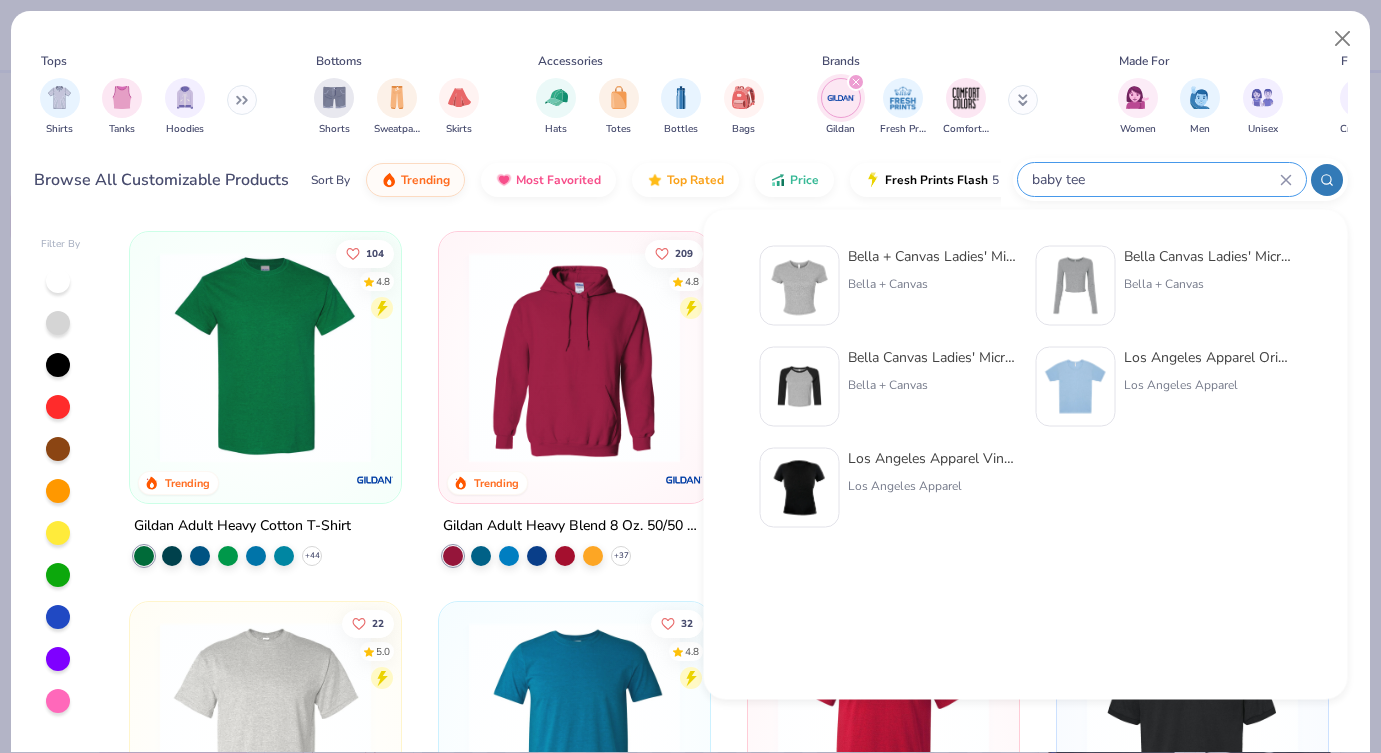 type on "baby tee" 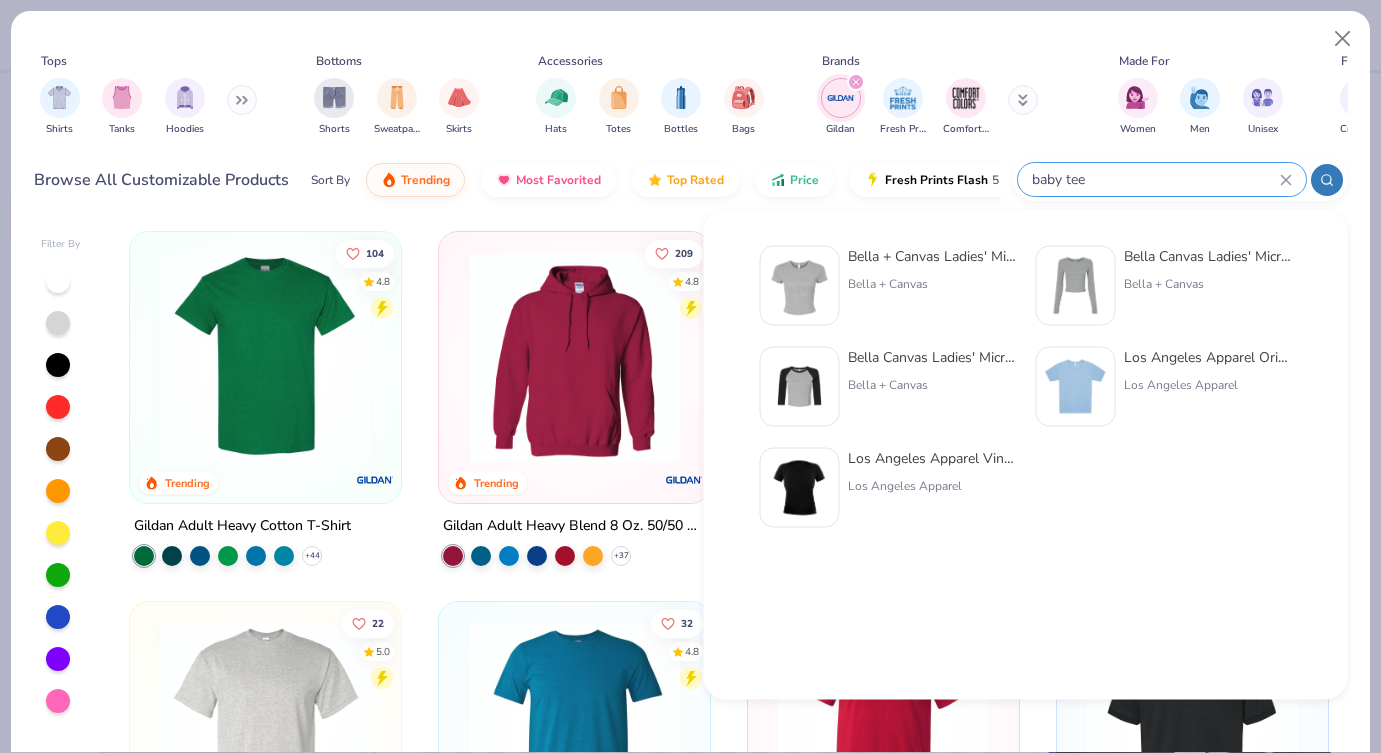 click on "Bella + Canvas Ladies' Micro Ribbed  Baby Tee" at bounding box center [932, 256] 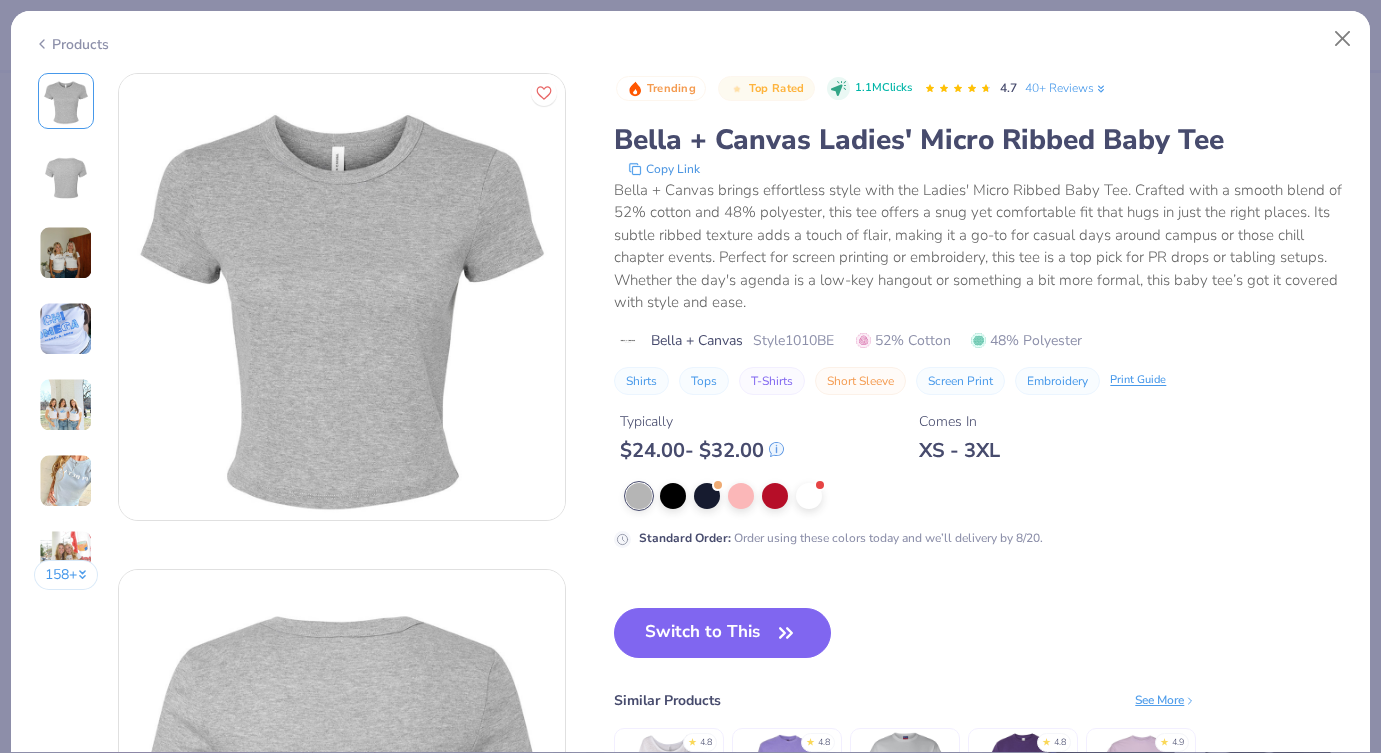 click on "Products 158 + DF Delta Delta Delta, University of Central Florida CU Chi Omega, Miami University CU Chi Omega, Miami University PF Pi Beta Phi, University of Florida CU Chi Omega, Tulane University Trending Top Rated 1.1M  Clicks 4.7 40+ Reviews Bella + Canvas Ladies' Micro Ribbed Baby Tee Copy Link Bella + Canvas brings effortless style with the Ladies' Micro Ribbed Baby Tee. Crafted with a smooth blend of 52% cotton and 48% polyester, this tee offers a snug yet comfortable fit that hugs in just the right places. Its subtle ribbed texture adds a touch of flair, making it a go-to for casual days around campus or those chill chapter events. Perfect for screen printing or embroidery, this tee is a top pick for PR drops or tabling setups. Whether the day's agenda is a low-key hangout or something a bit more formal, this baby tee’s got it covered with style and ease. Bella + Canvas Style  1010BE   52% Cotton   48% Polyester Shirts Tops T-Shirts Short Sleeve Screen Print Embroidery Print Guide Typically   $" at bounding box center (690, 381) 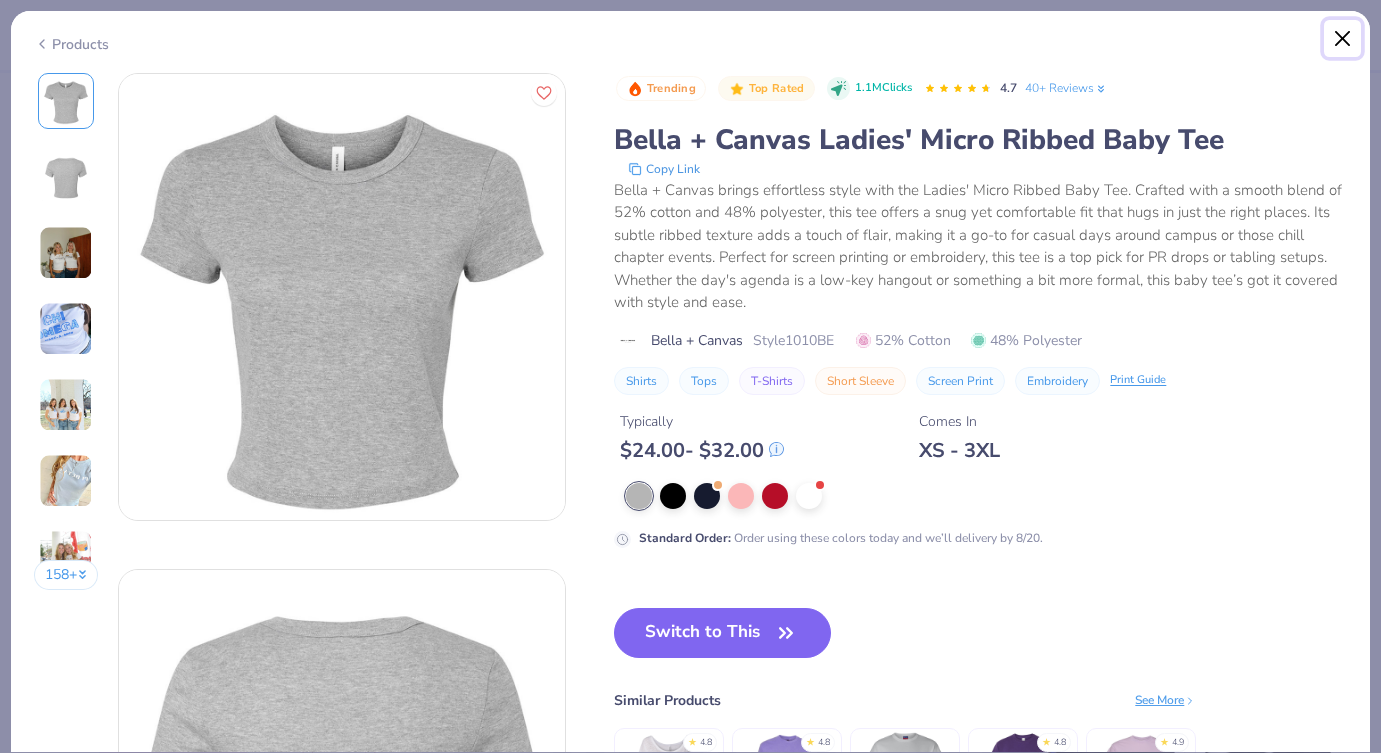 click at bounding box center [1343, 39] 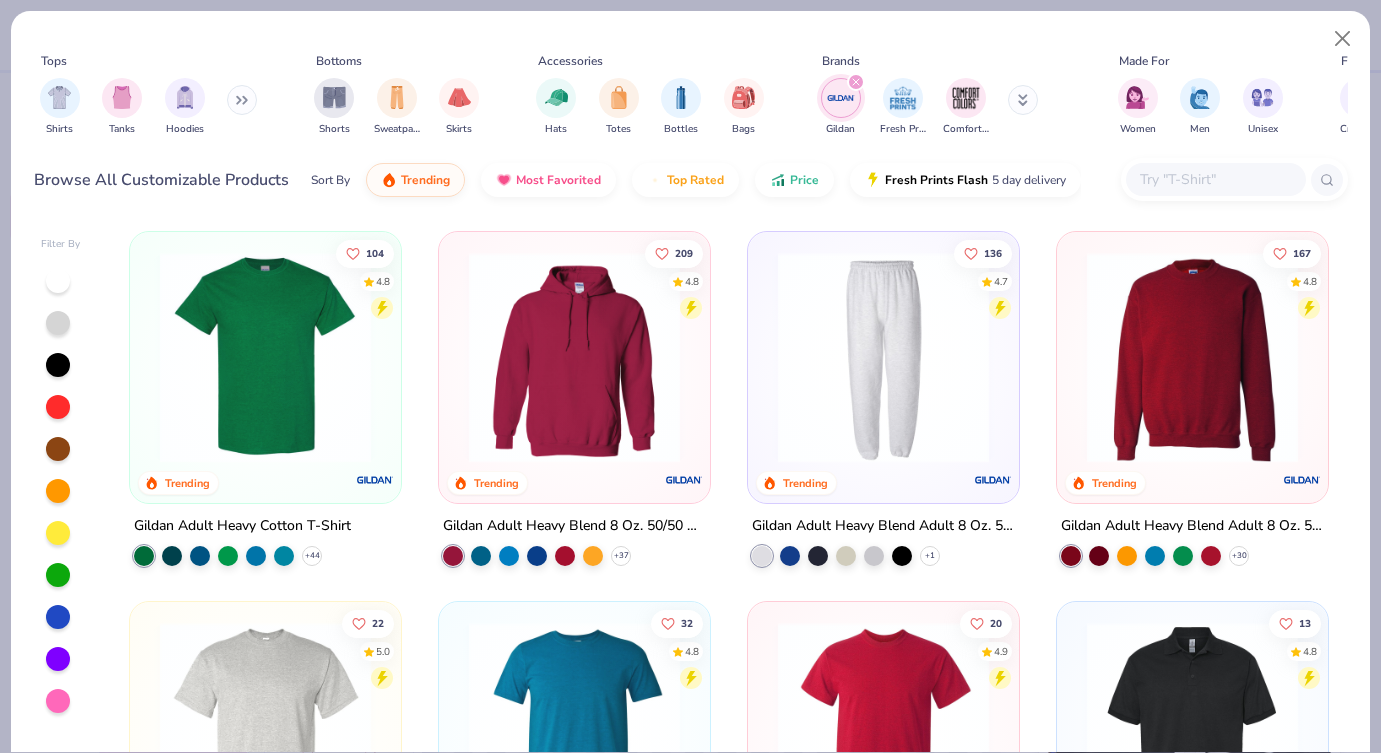 click at bounding box center [1215, 179] 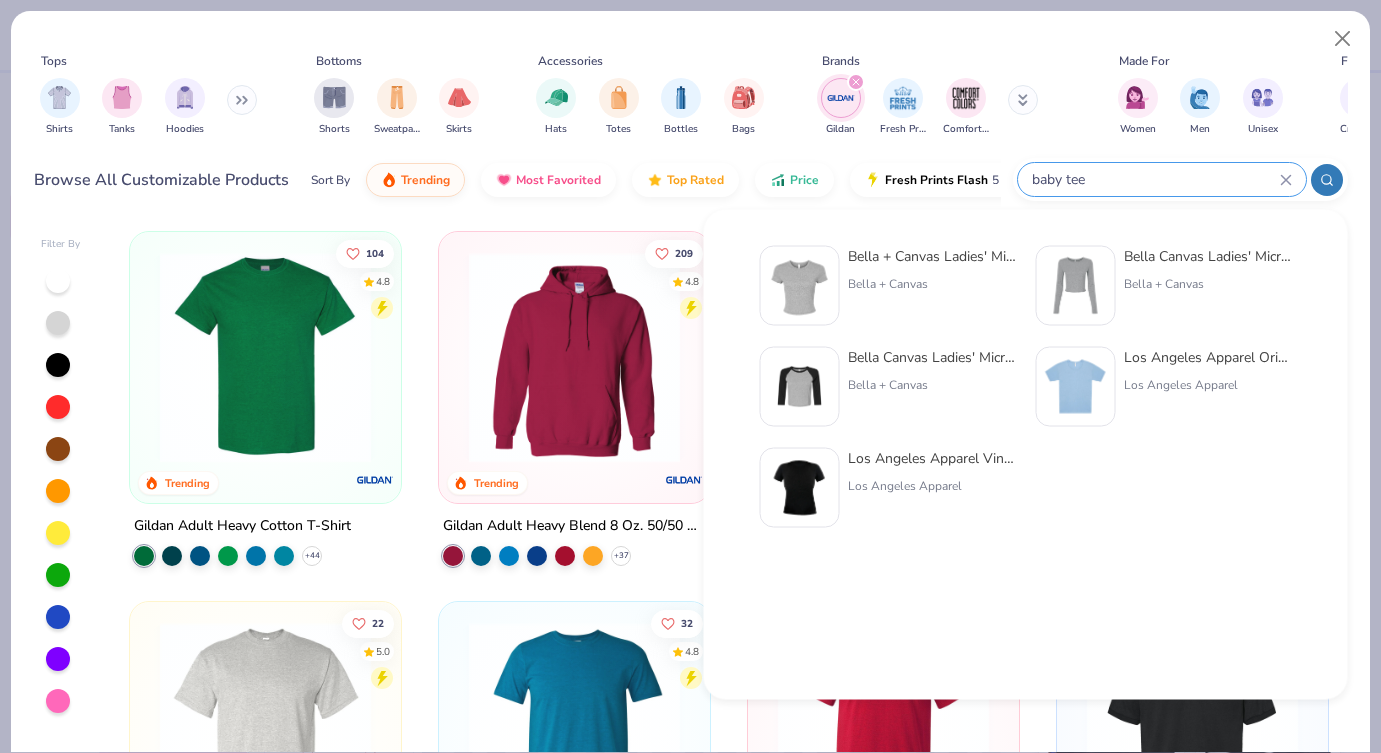 type on "baby tee" 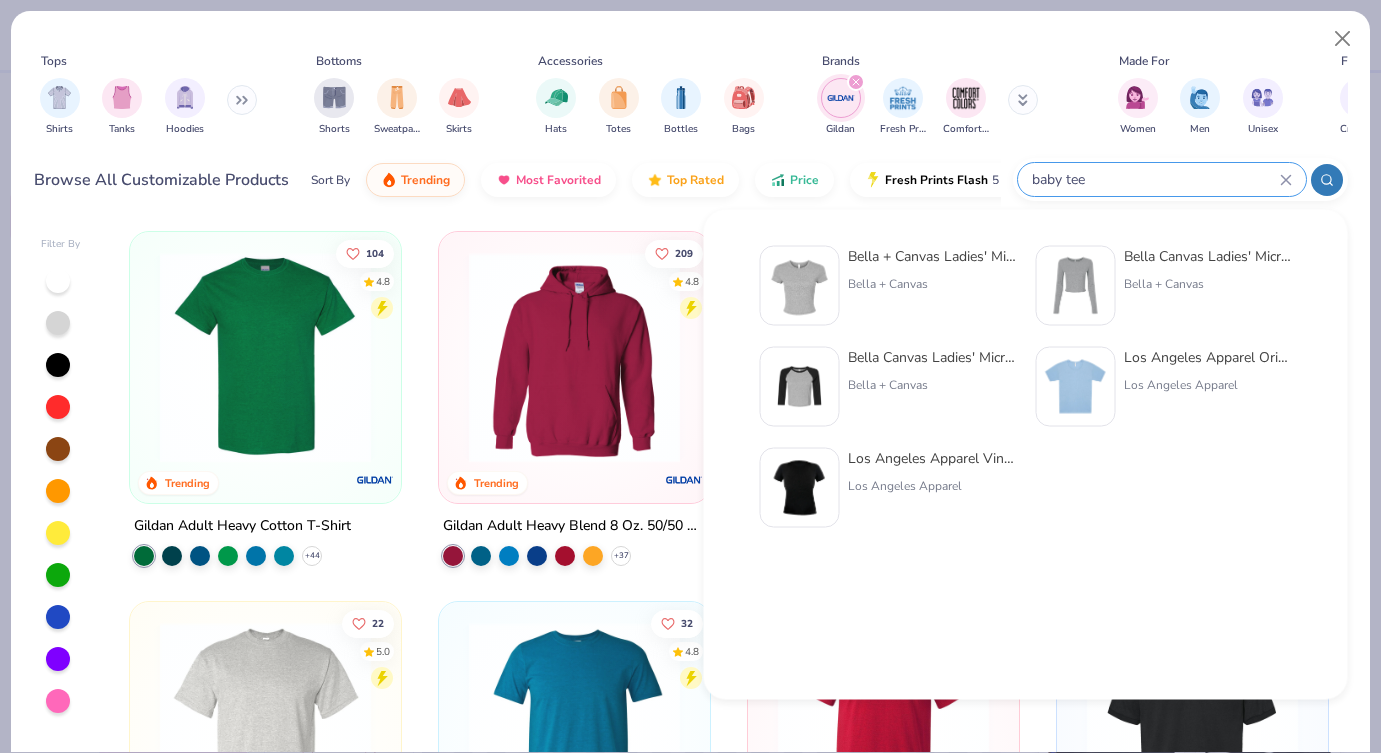 click on "Los Angeles Apparel Original Baby Rib Tee" at bounding box center (1208, 357) 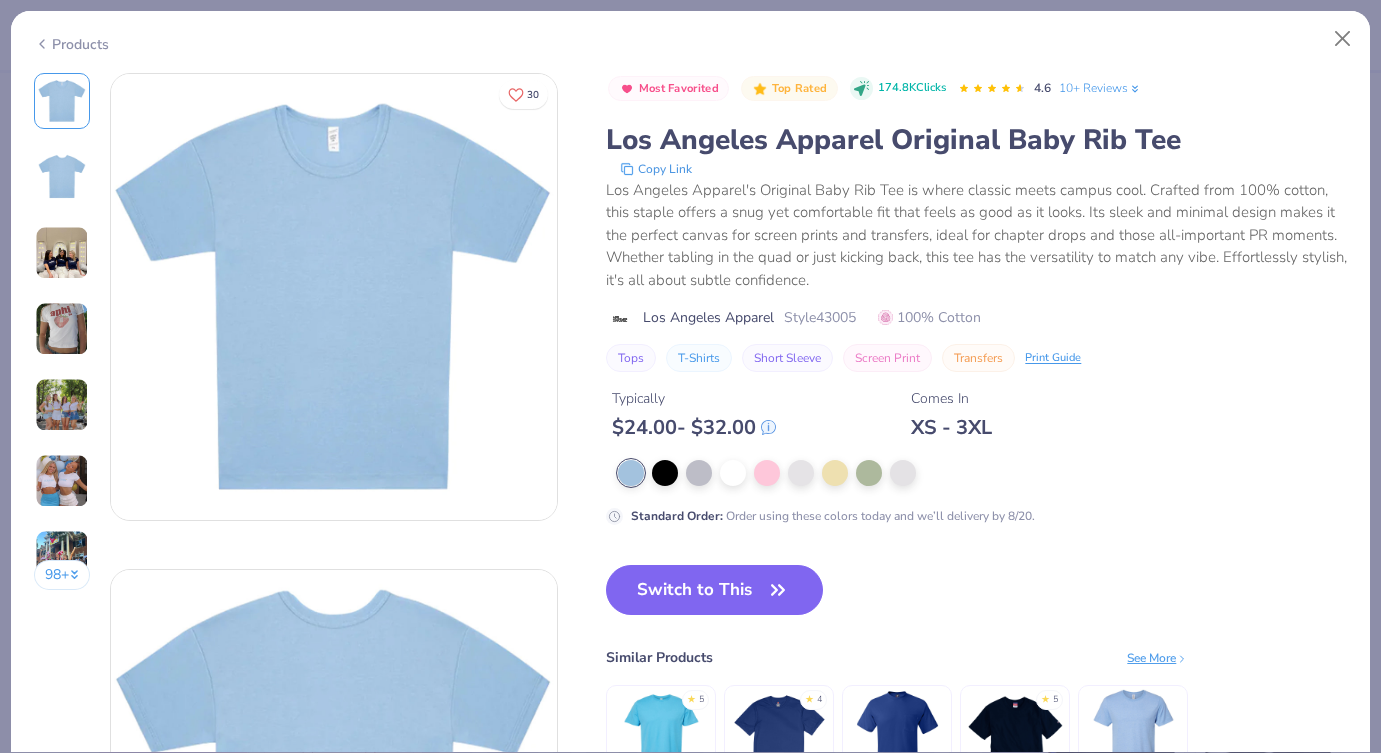 click at bounding box center [62, 329] 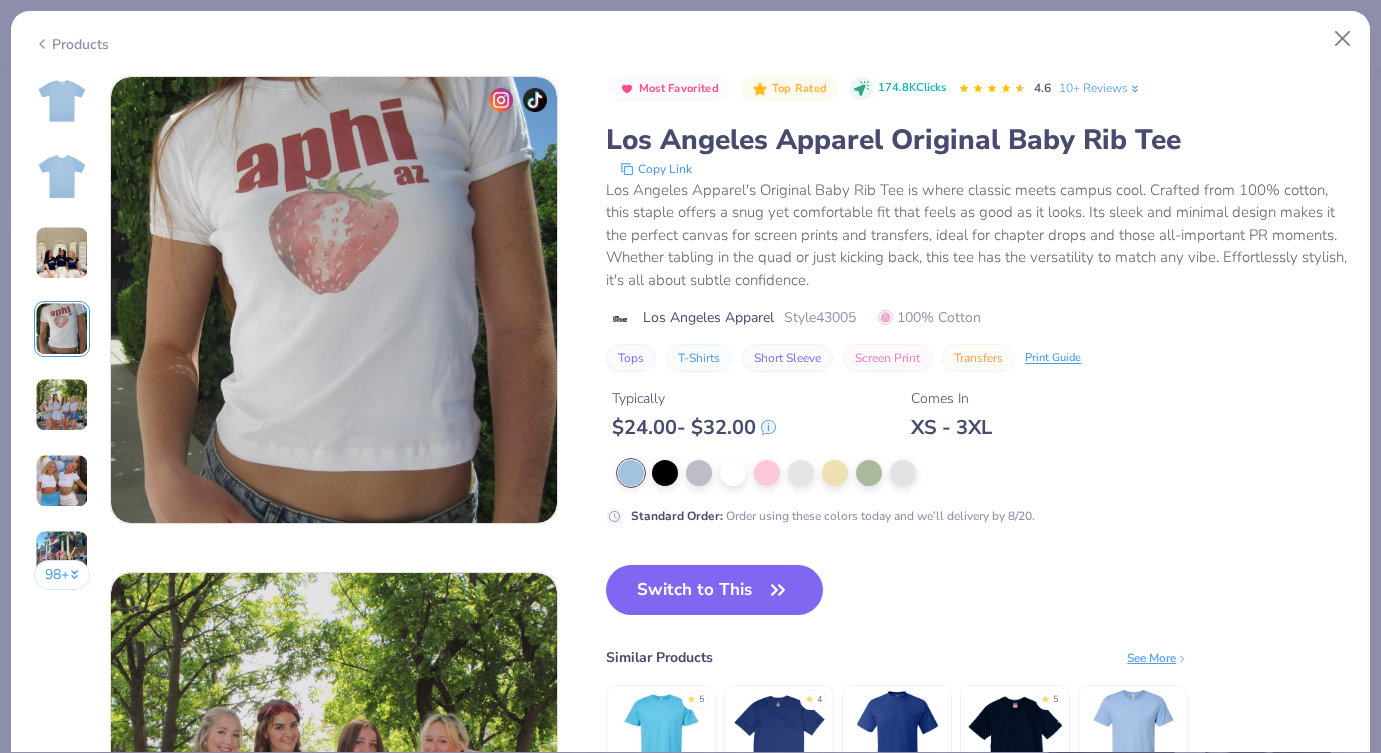 scroll, scrollTop: 1488, scrollLeft: 0, axis: vertical 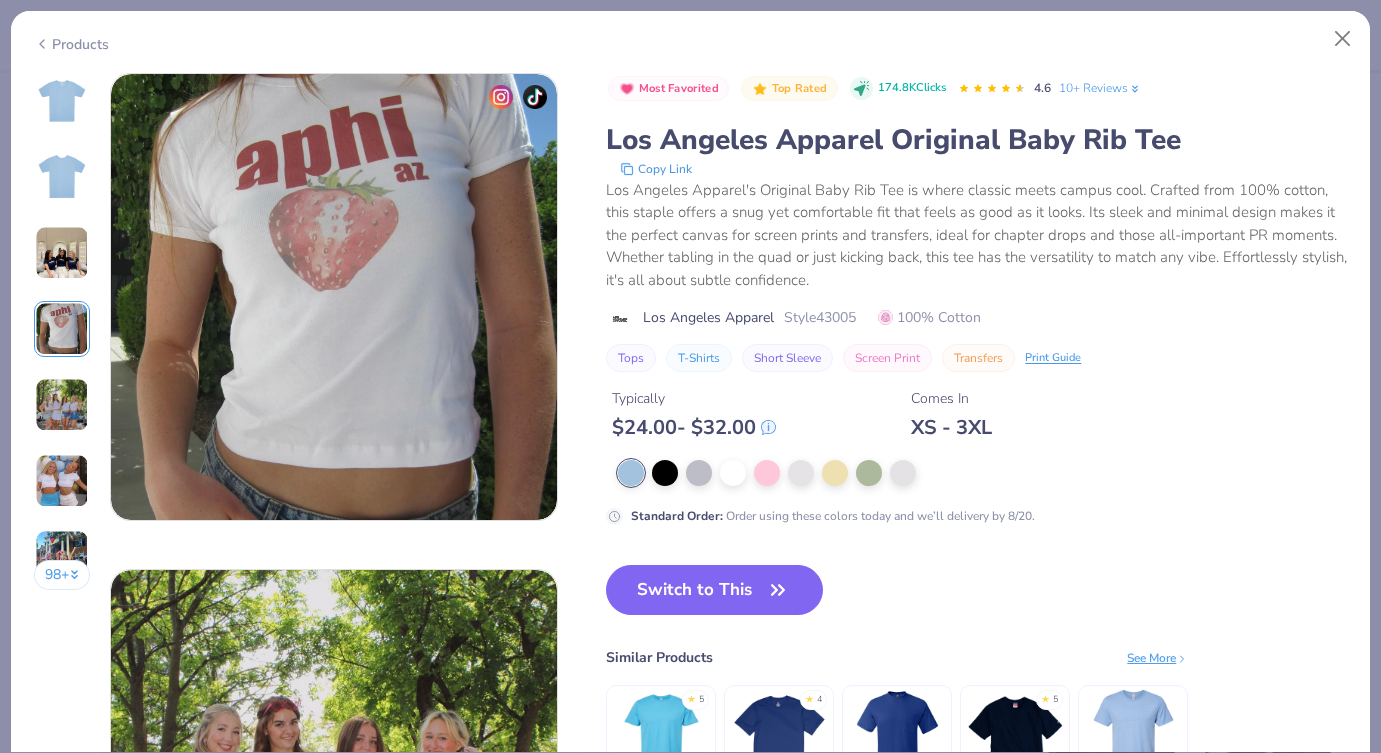 click at bounding box center (62, 405) 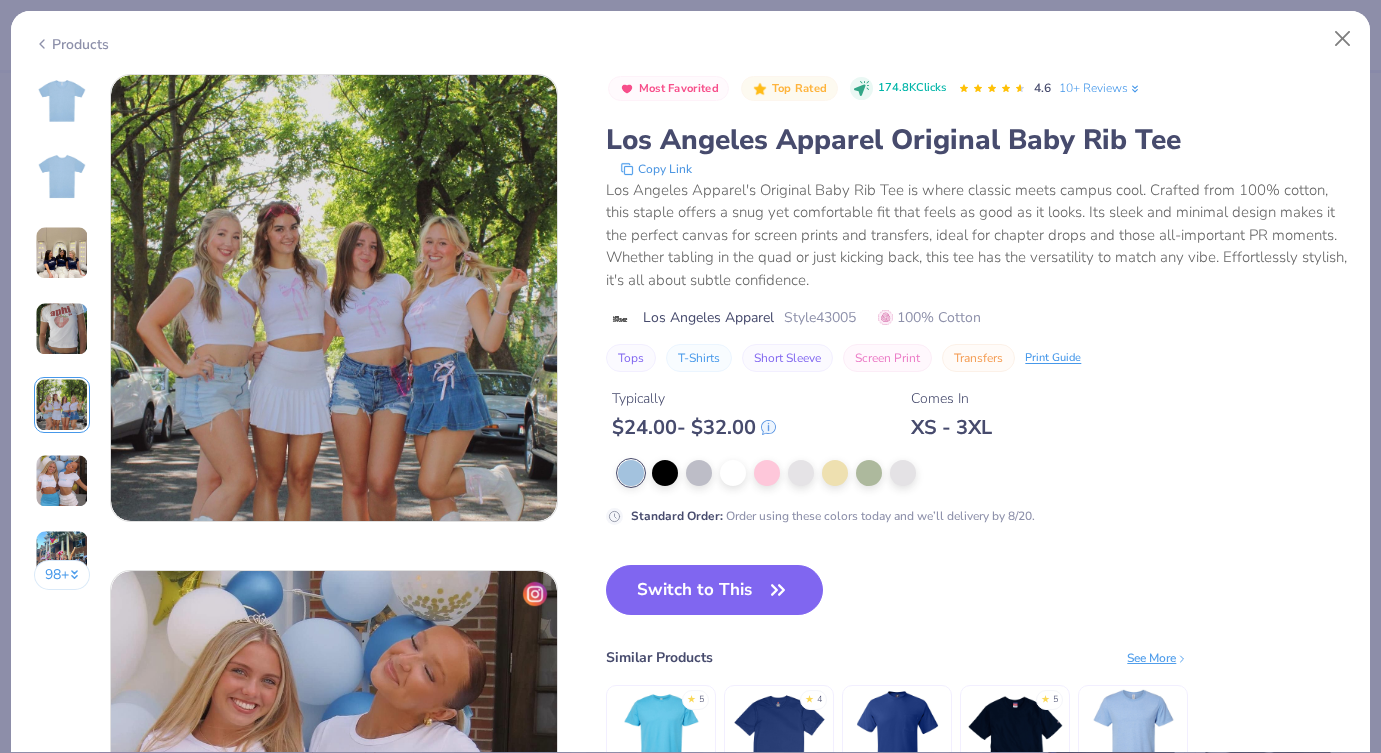 scroll, scrollTop: 1984, scrollLeft: 0, axis: vertical 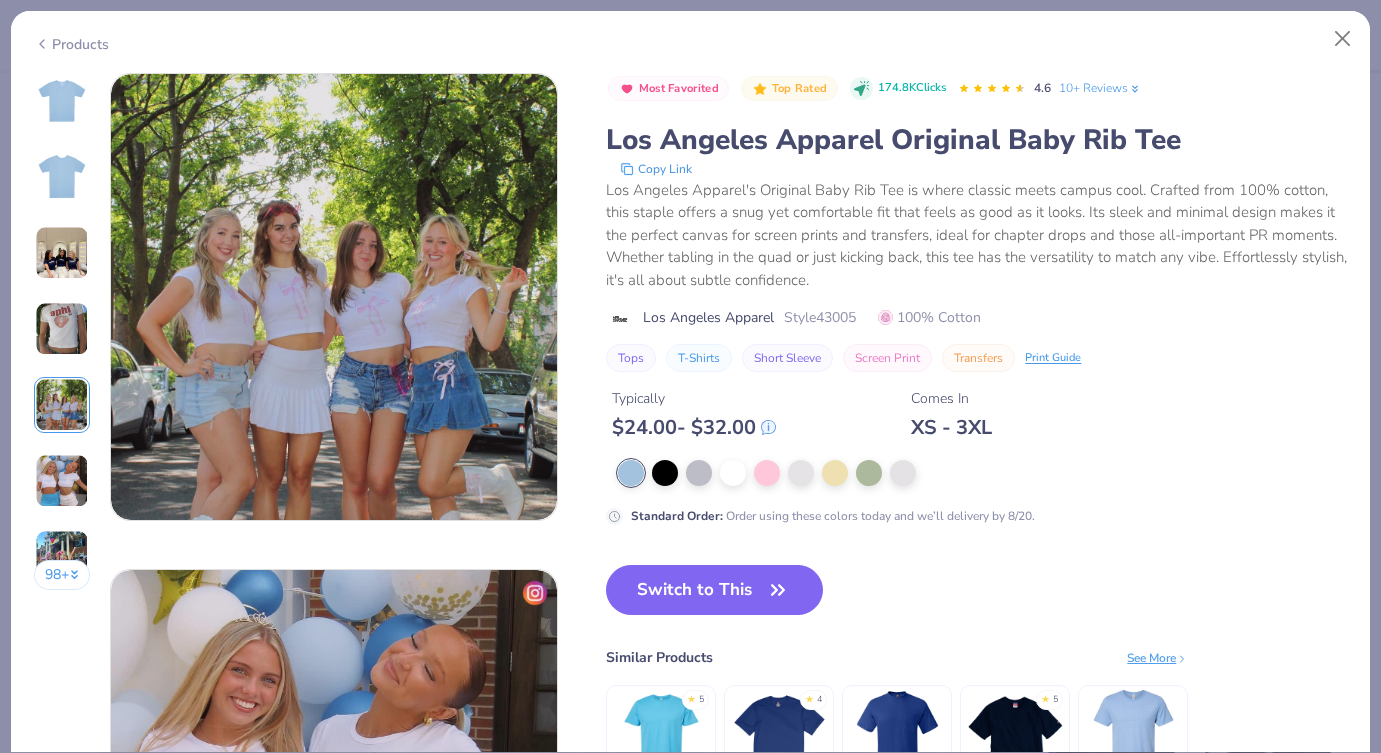 click at bounding box center [62, 481] 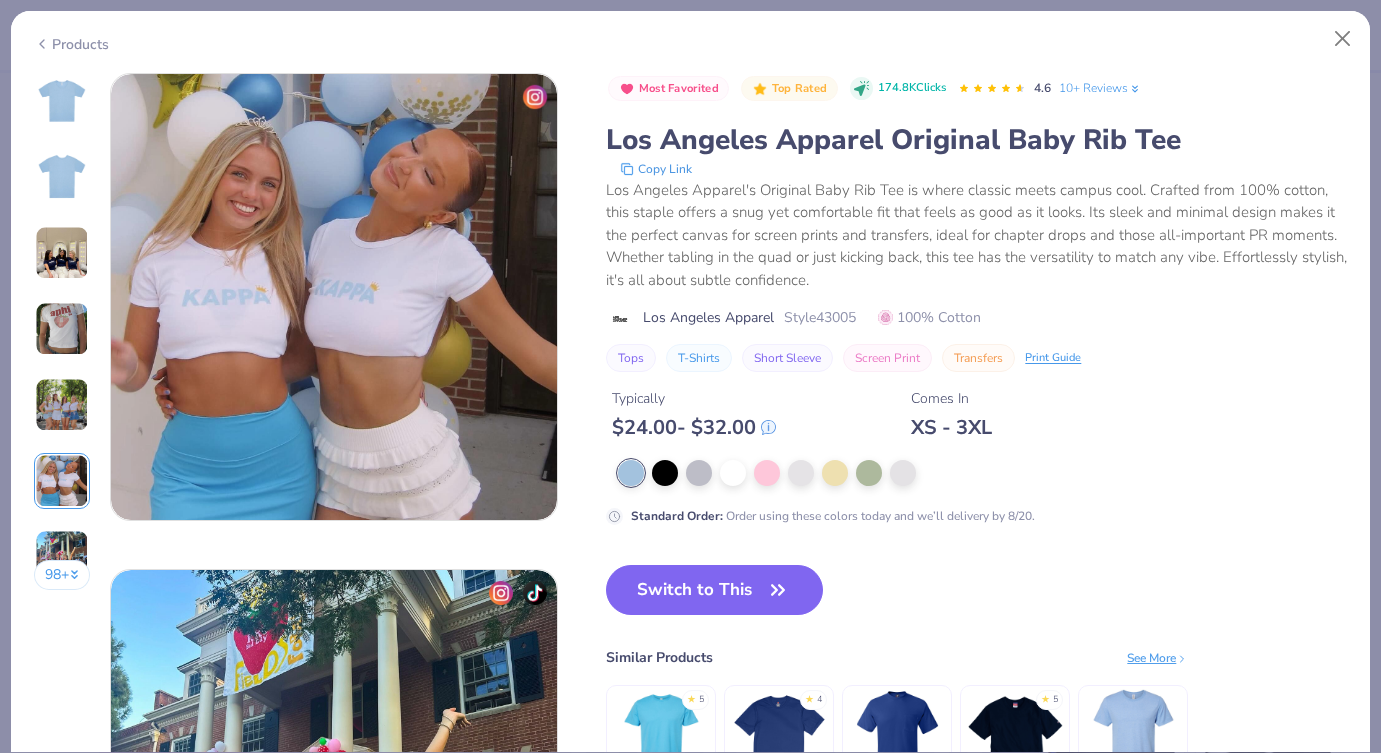 scroll, scrollTop: 2480, scrollLeft: 0, axis: vertical 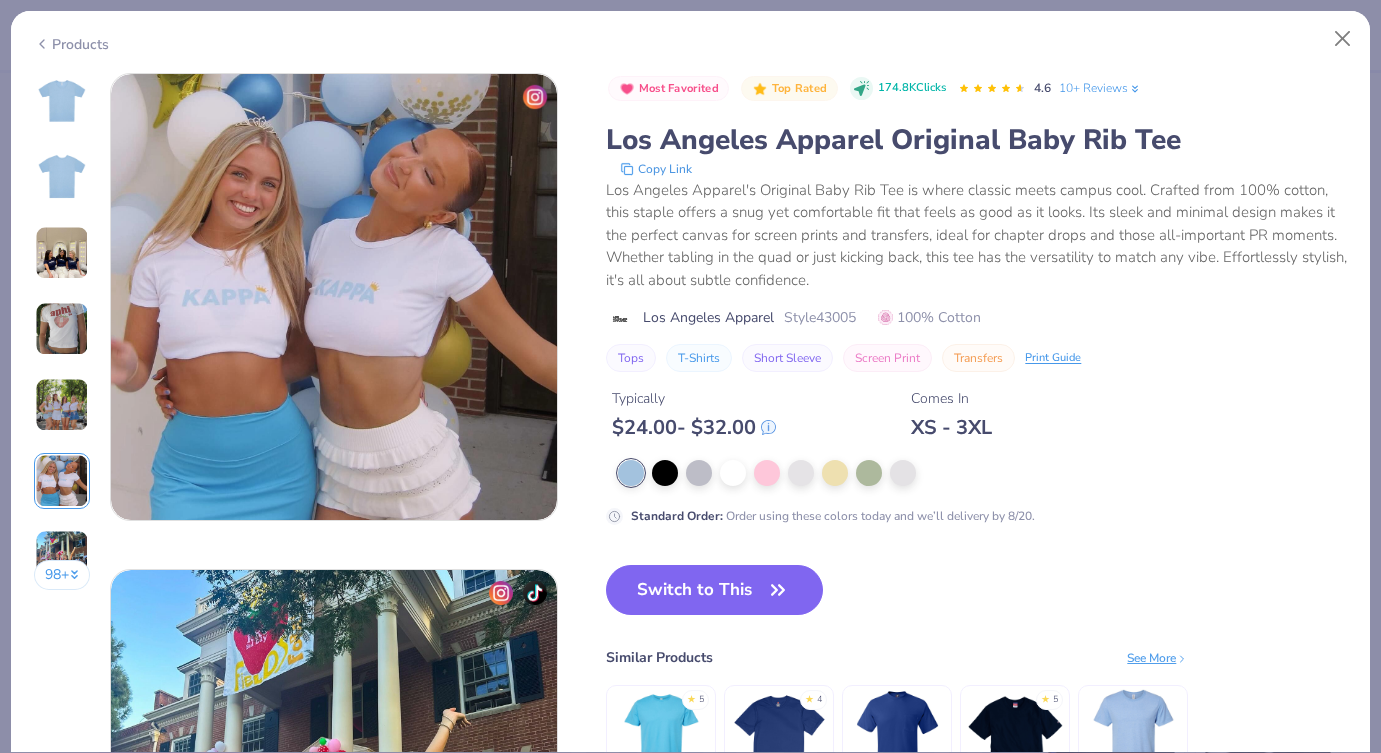 click at bounding box center [62, 253] 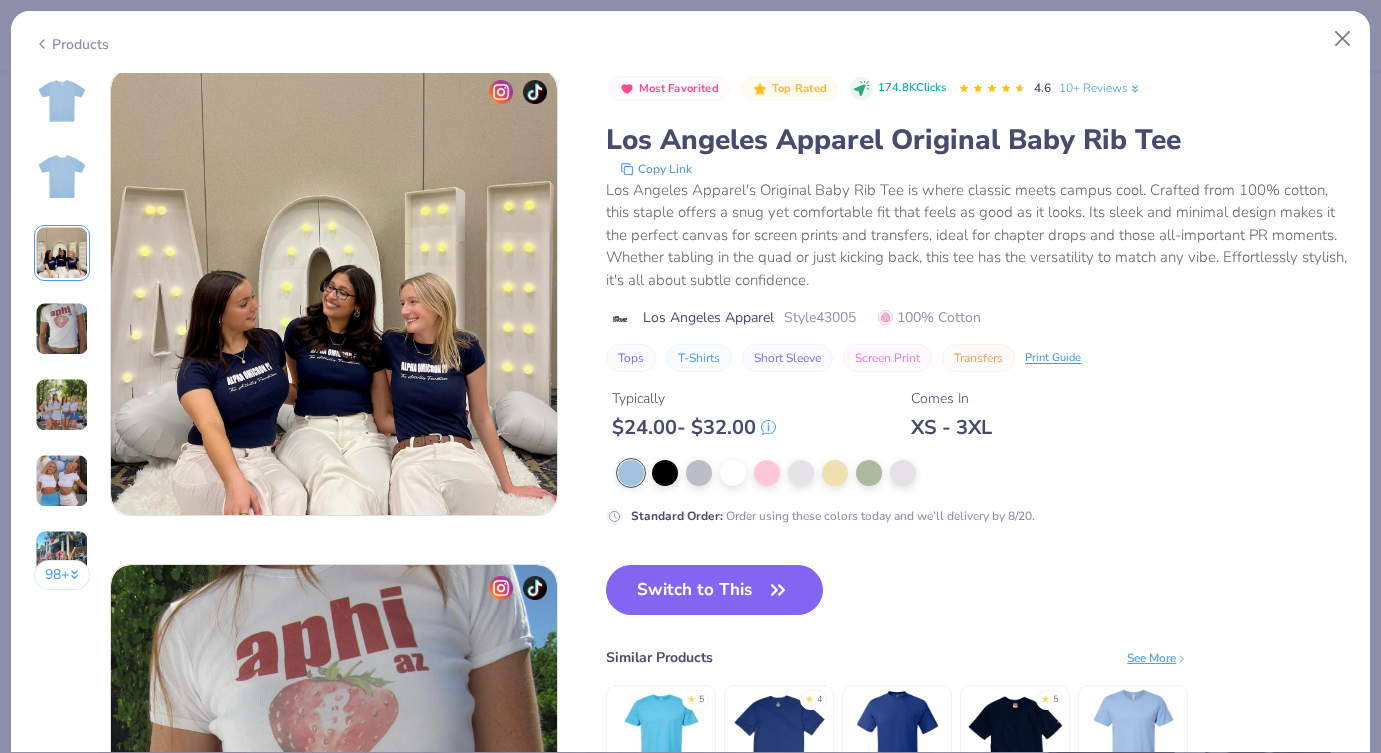 scroll, scrollTop: 992, scrollLeft: 0, axis: vertical 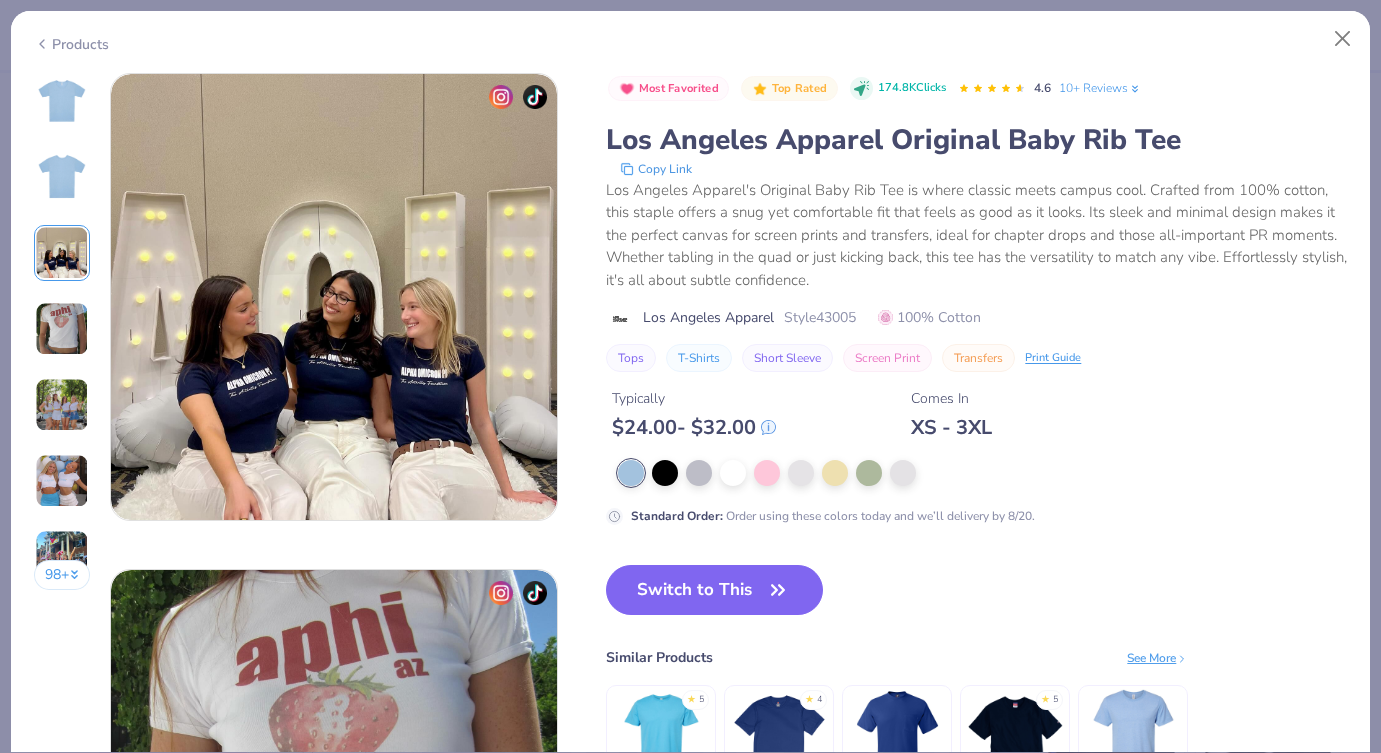 click at bounding box center [62, 329] 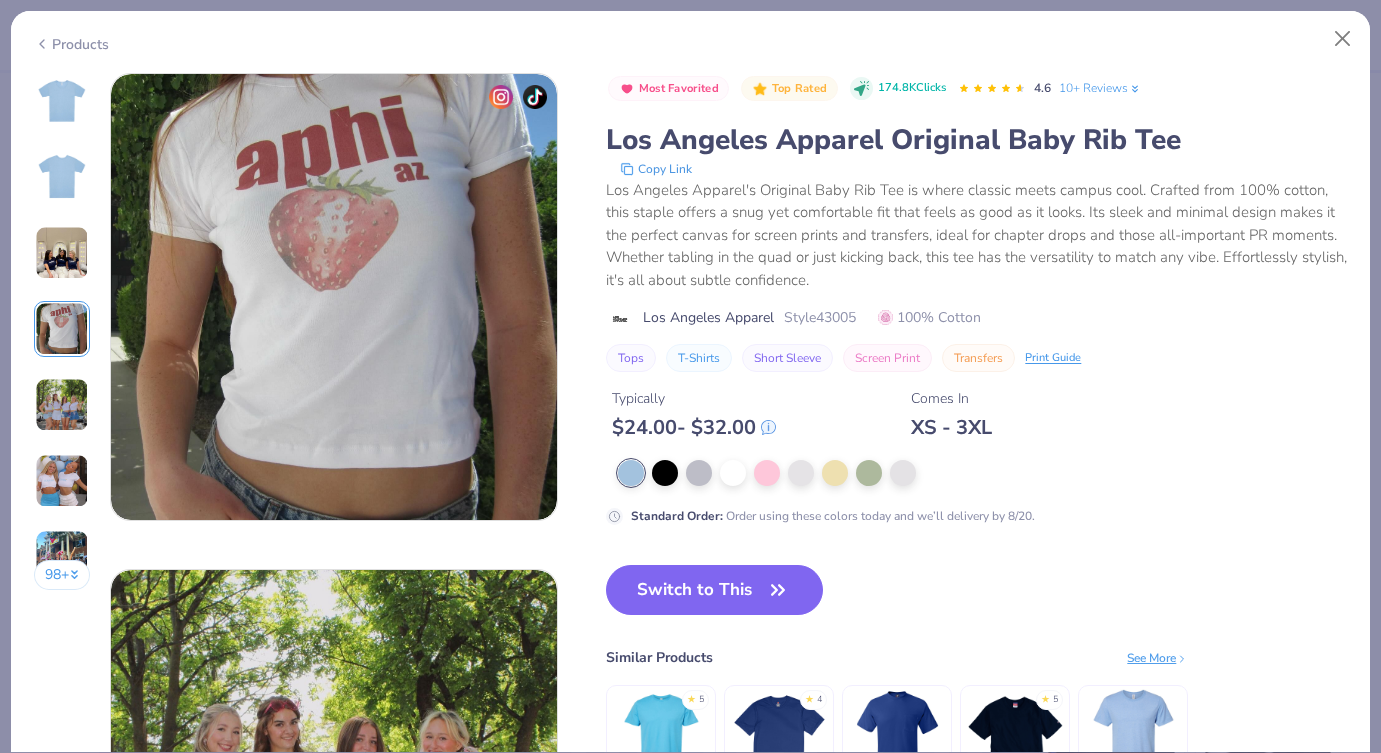 scroll, scrollTop: 1488, scrollLeft: 0, axis: vertical 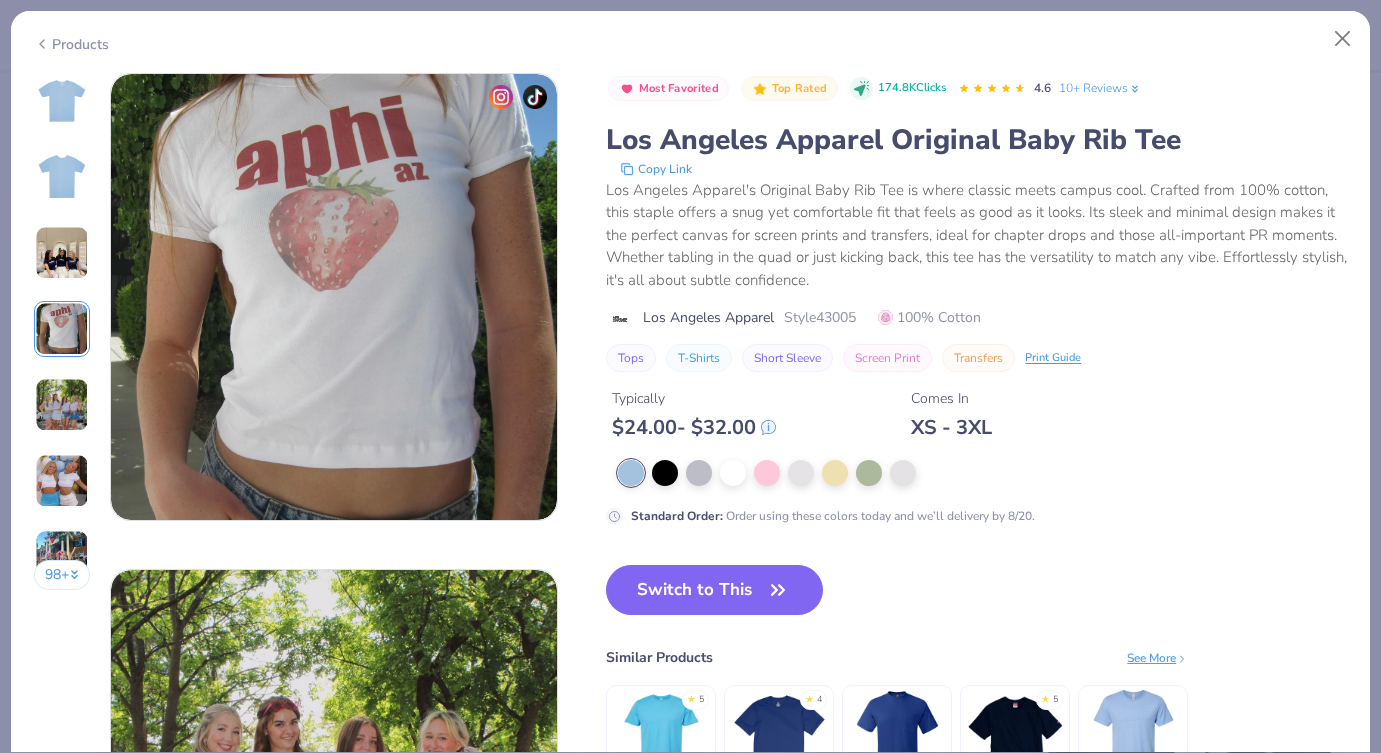 click at bounding box center [62, 405] 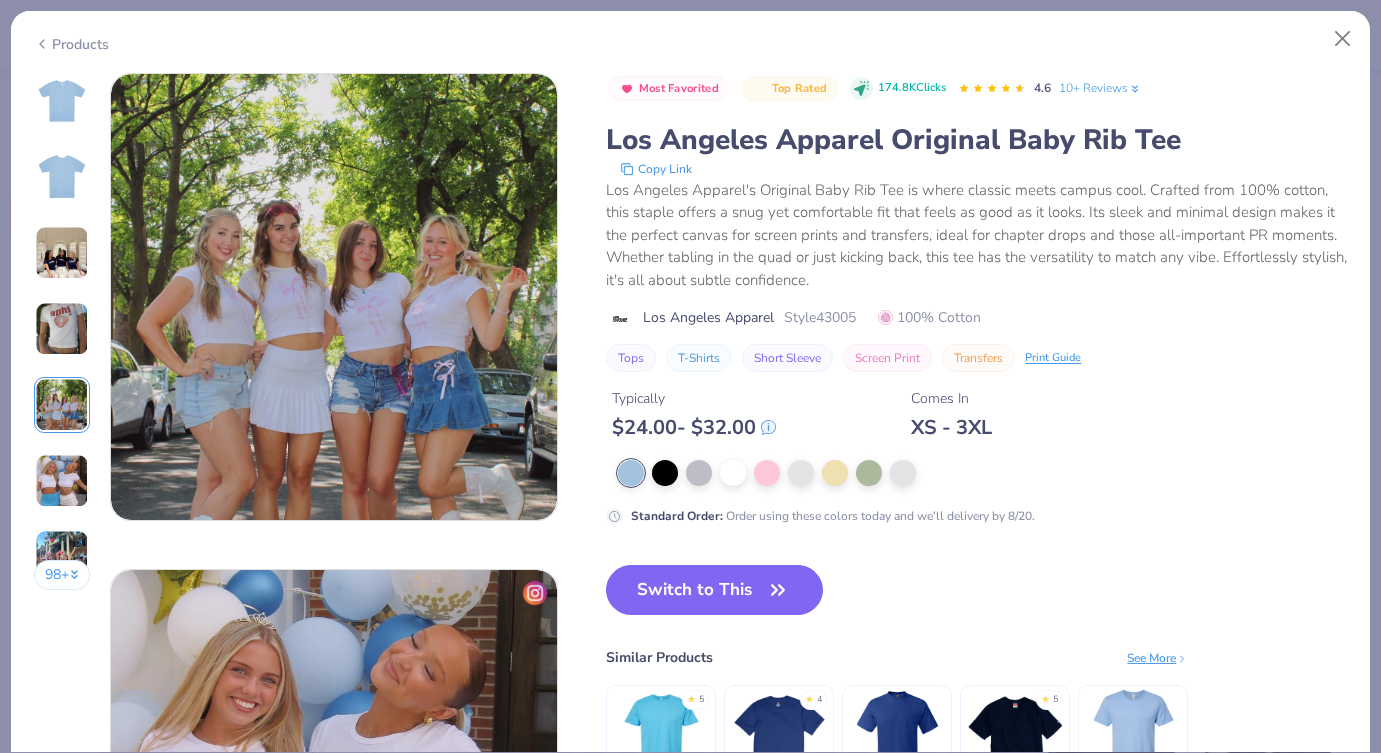 scroll, scrollTop: 1984, scrollLeft: 0, axis: vertical 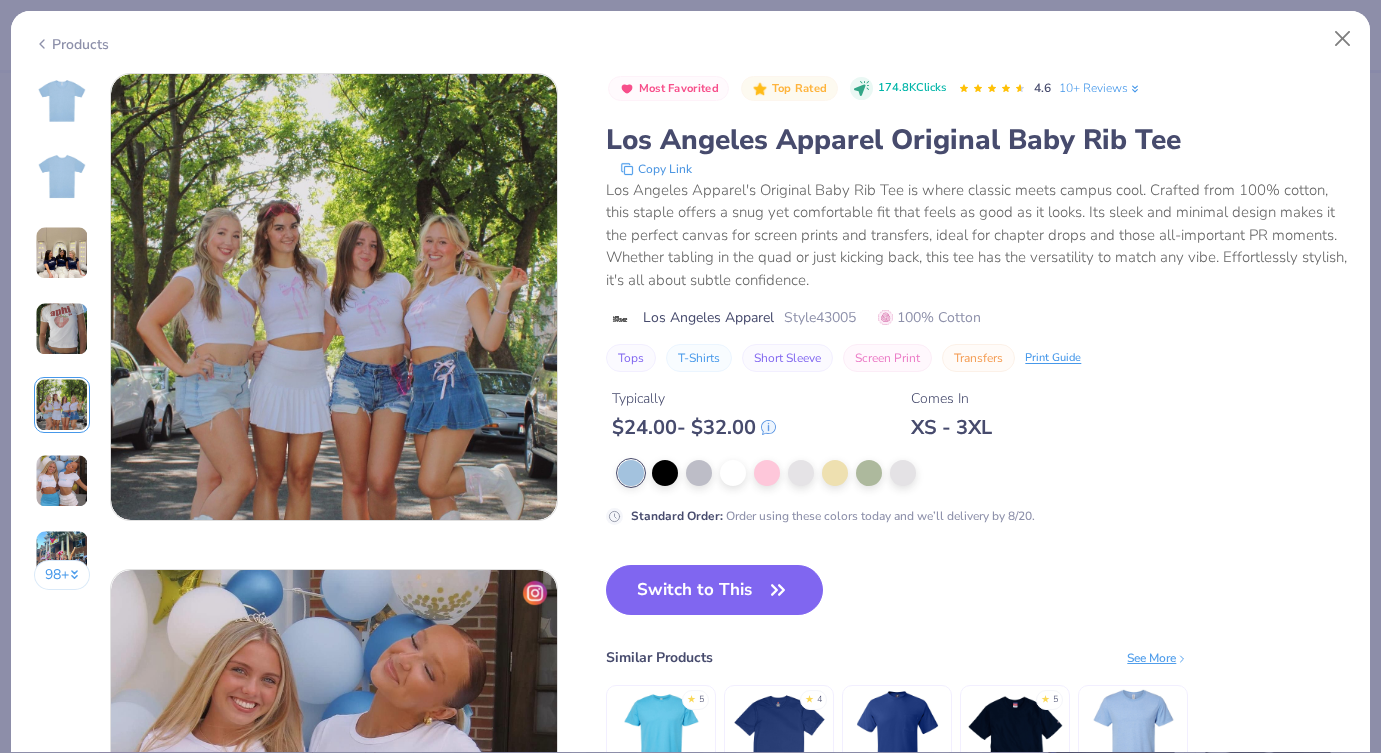 click at bounding box center [62, 405] 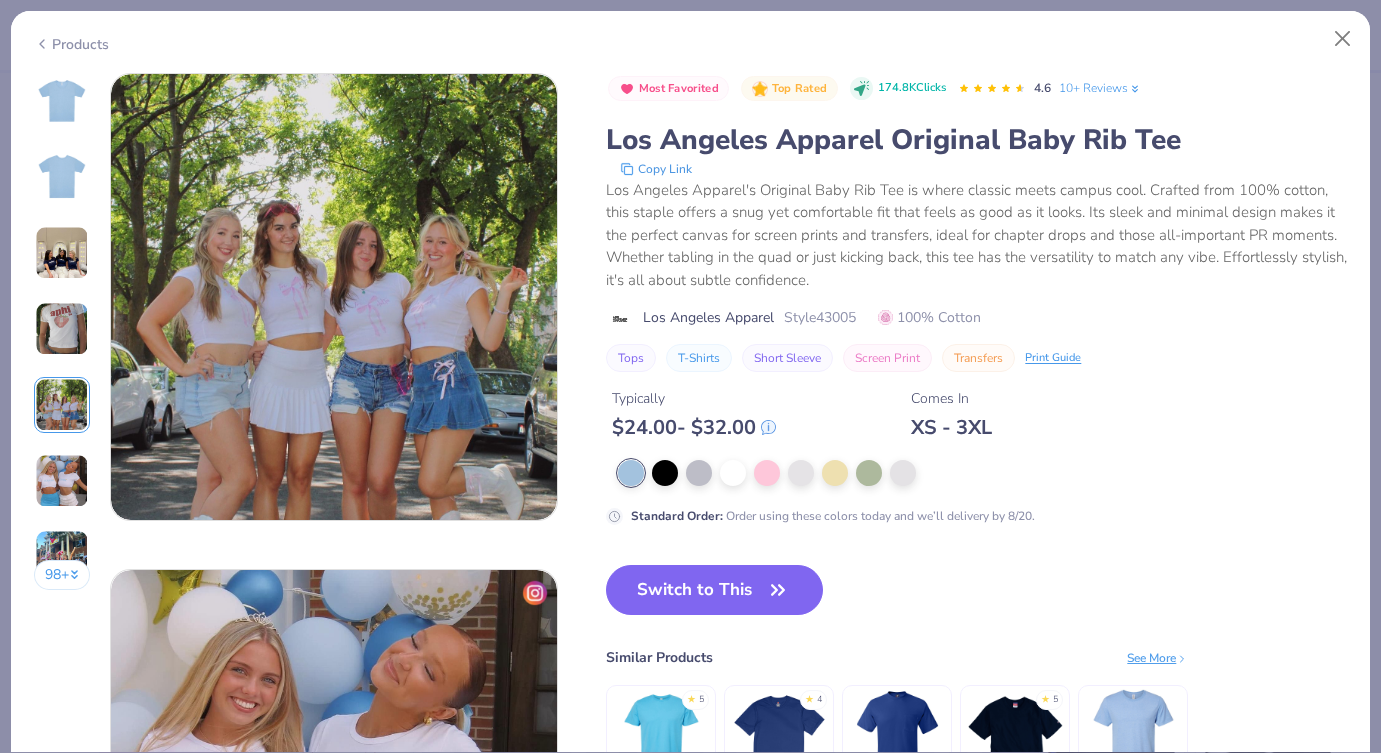 click on "98 +" at bounding box center (62, 575) 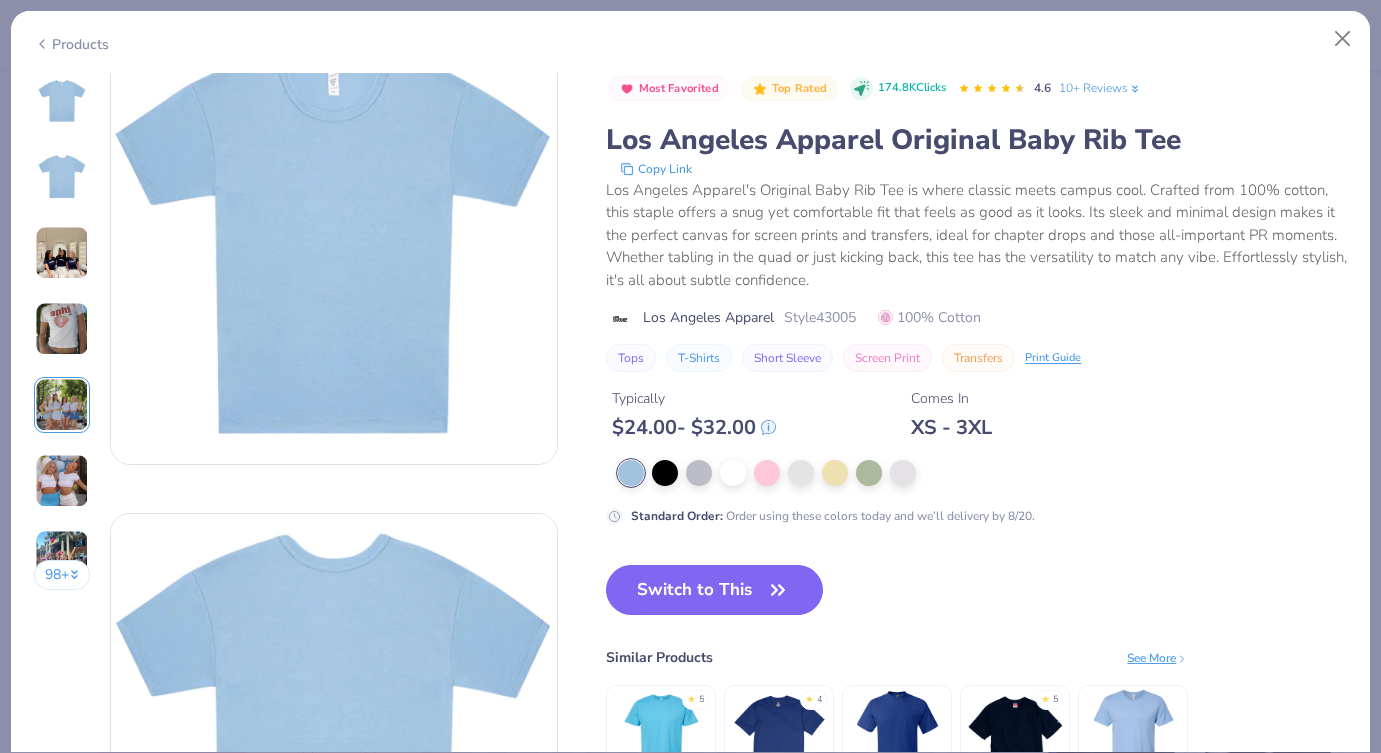 scroll, scrollTop: 0, scrollLeft: 0, axis: both 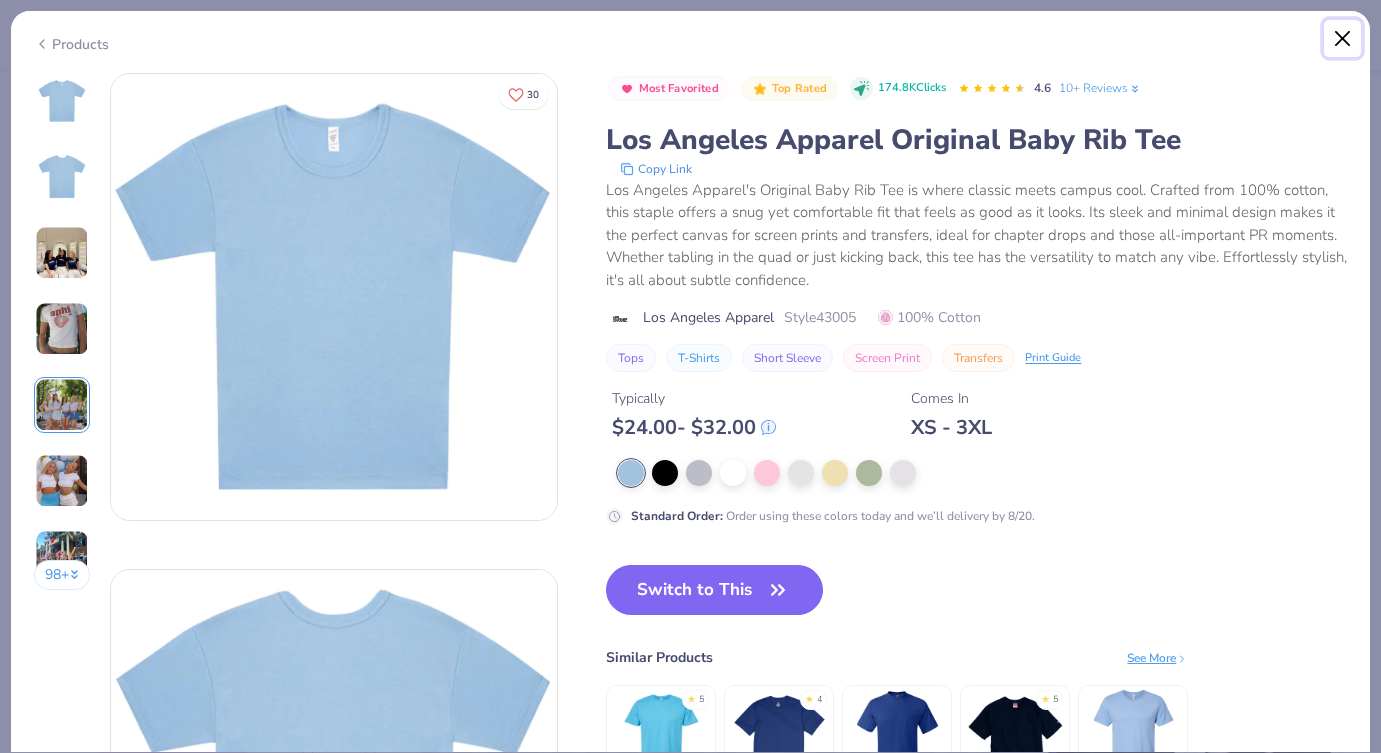 click at bounding box center [1343, 39] 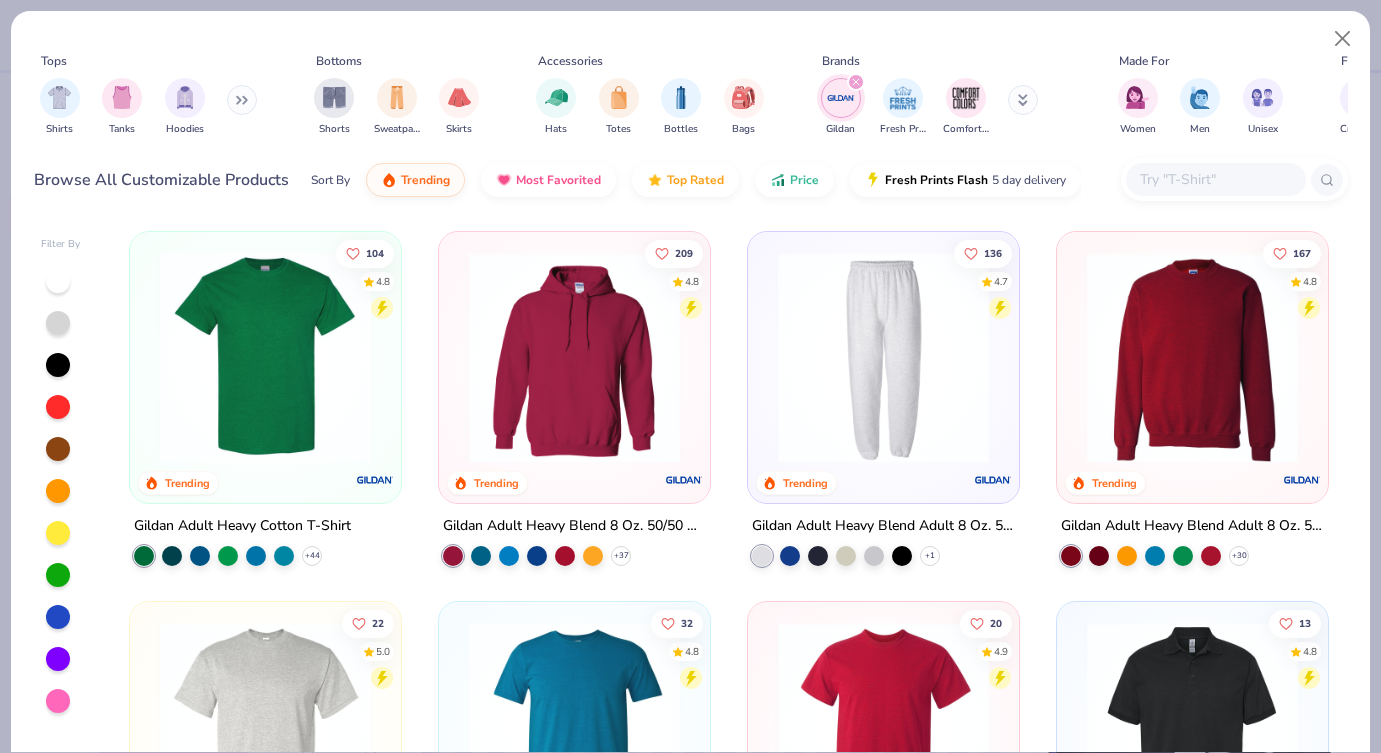 click at bounding box center (1215, 179) 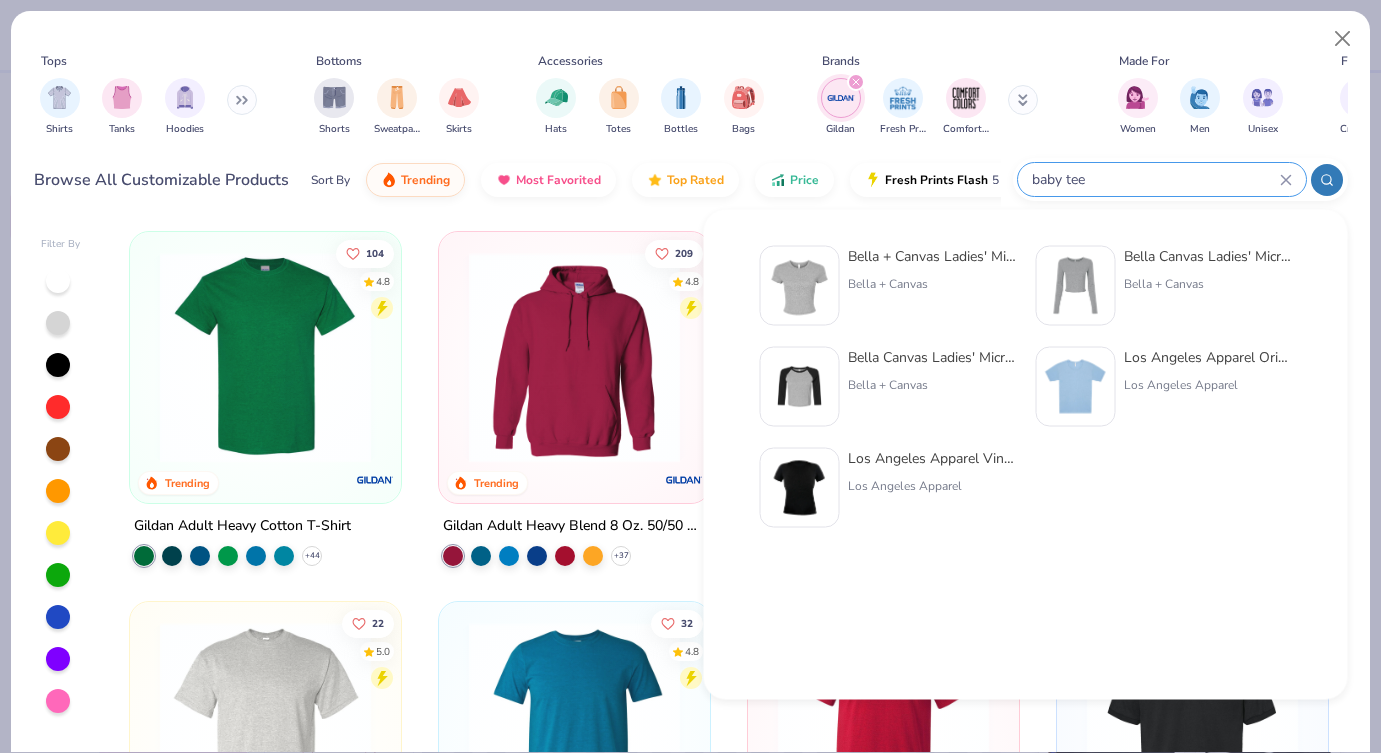 type on "baby tee" 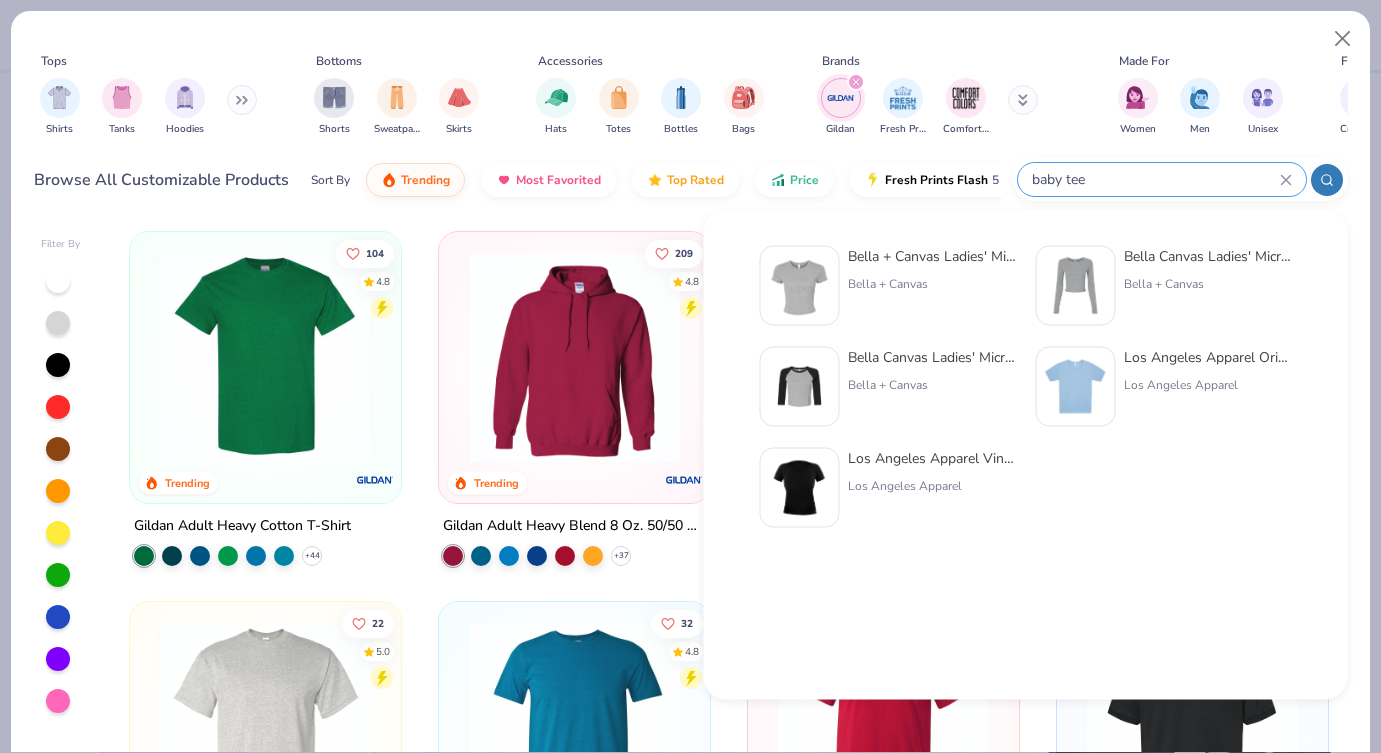 click on "Los Angeles Apparel Vintage Baby Rib Tee" at bounding box center (932, 458) 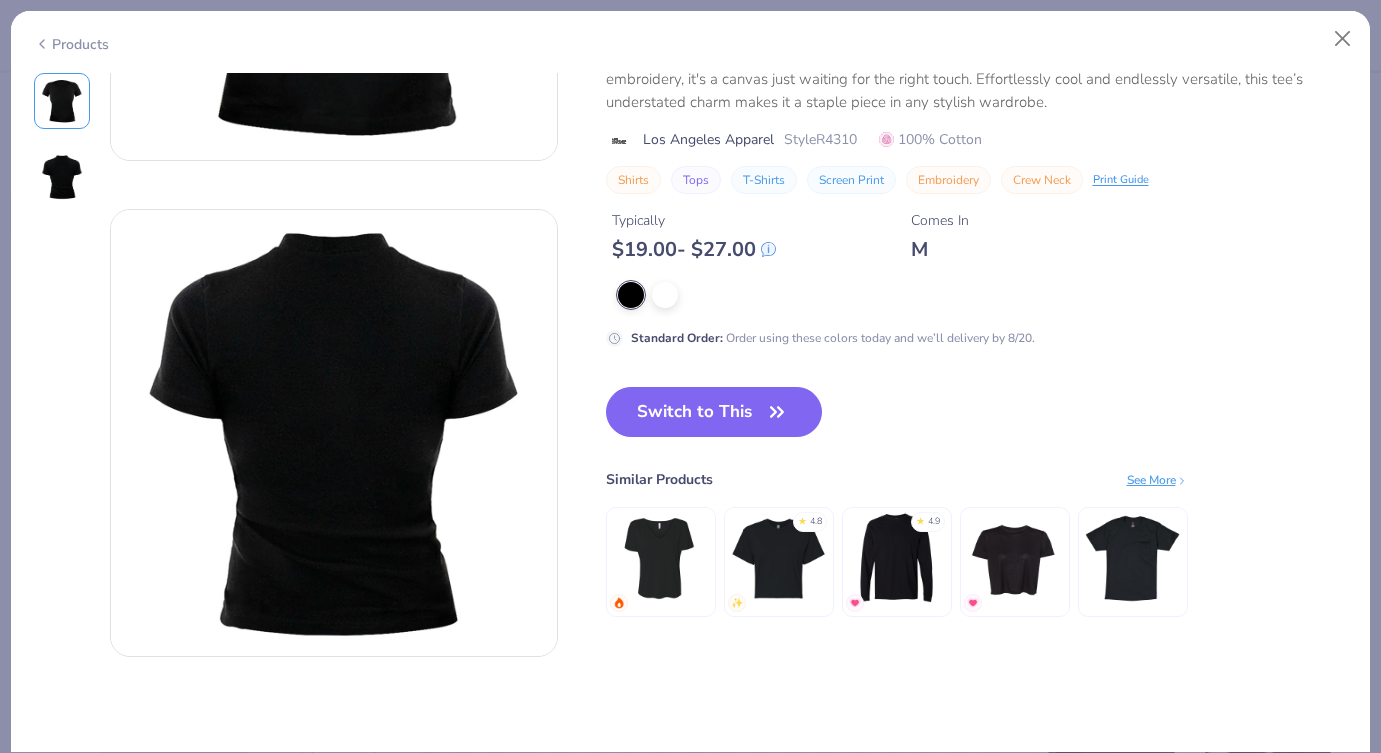 scroll, scrollTop: 0, scrollLeft: 0, axis: both 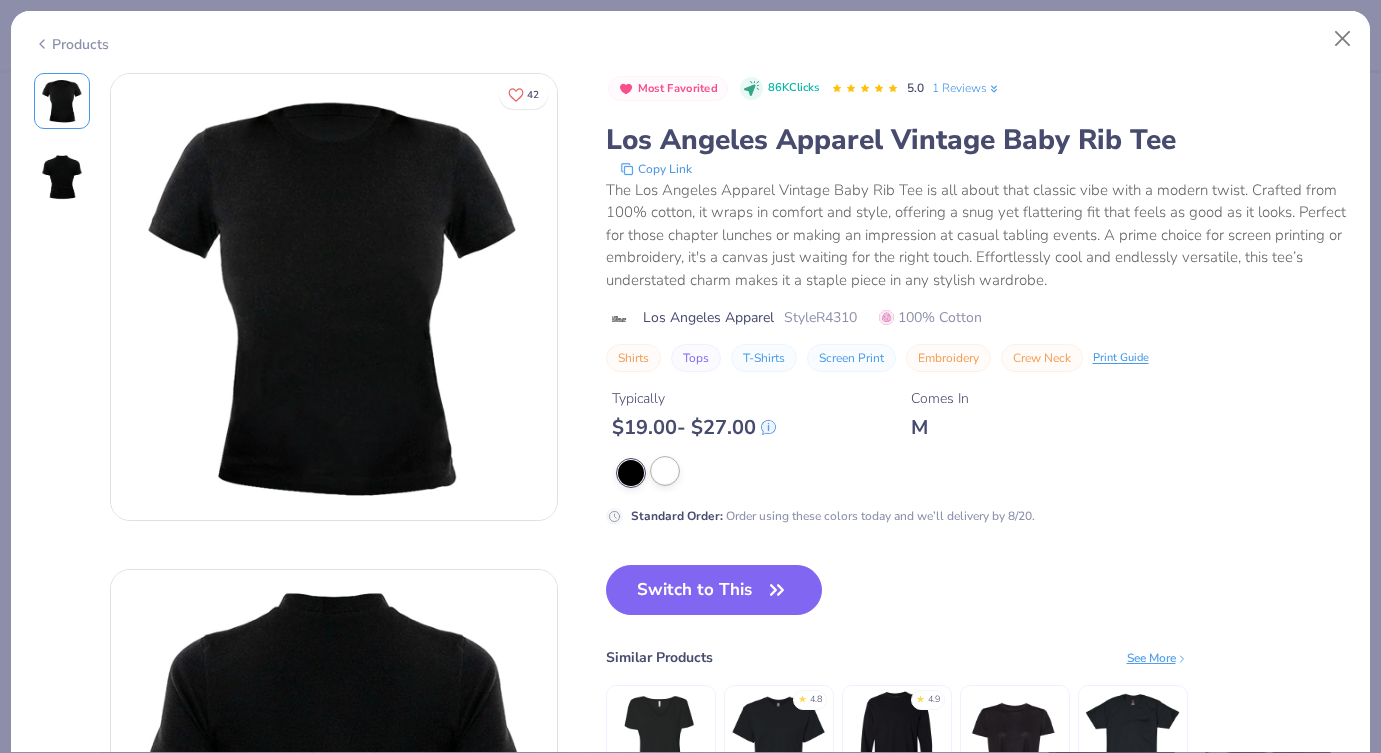 click at bounding box center (665, 471) 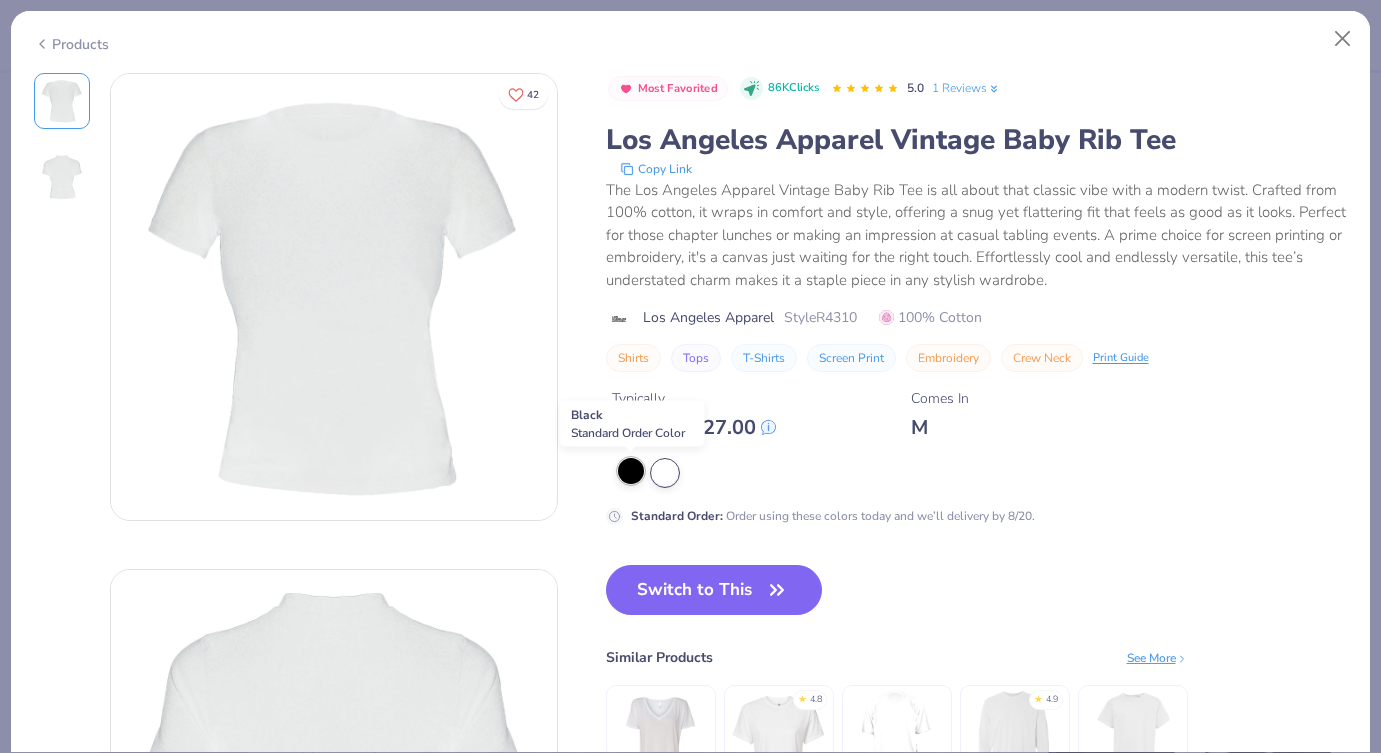click at bounding box center (631, 471) 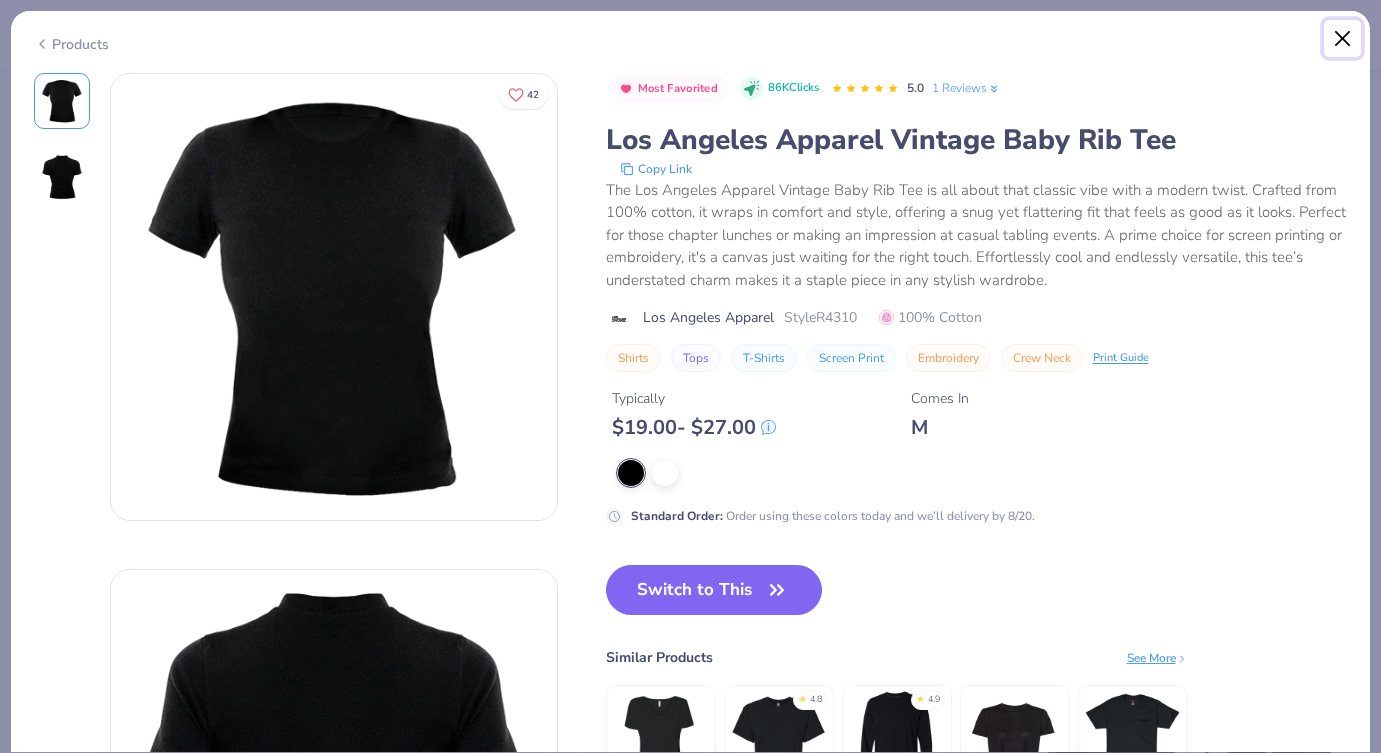 click at bounding box center [1343, 39] 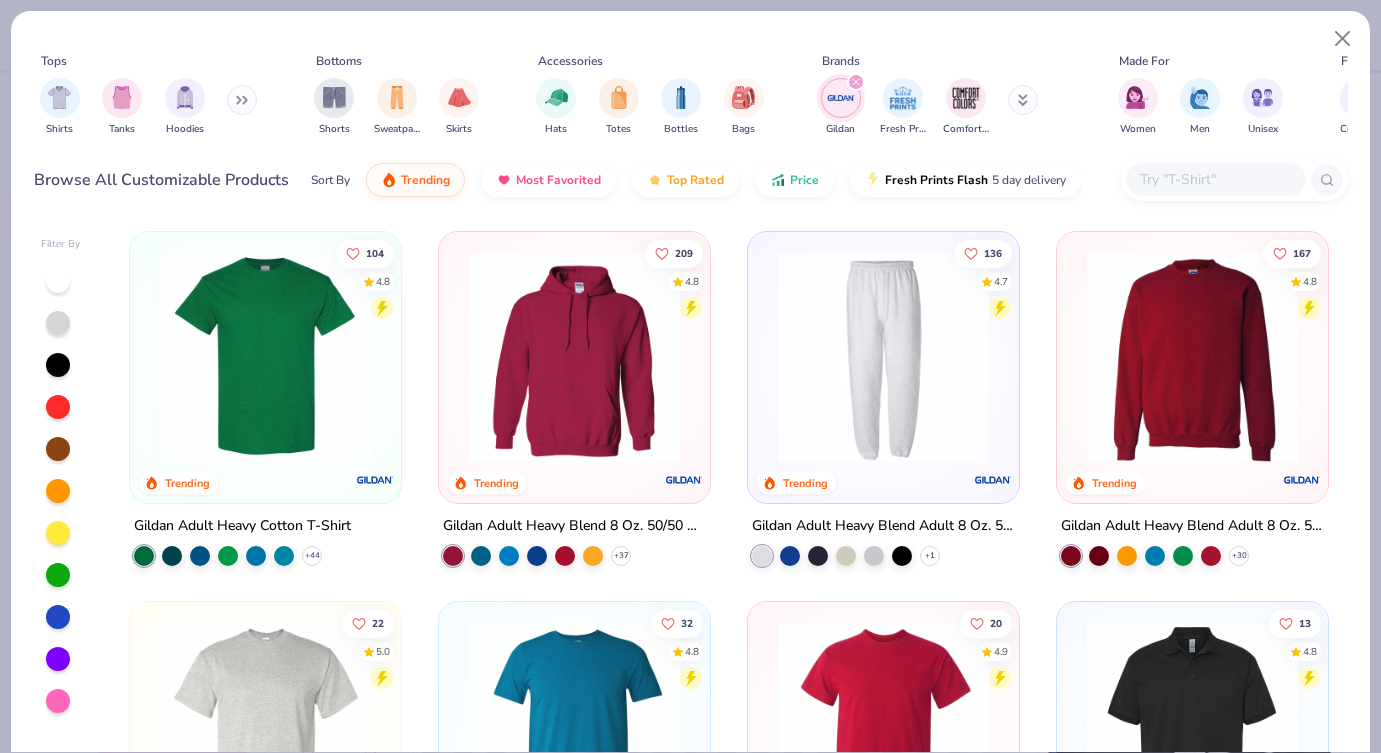 click at bounding box center (1216, 179) 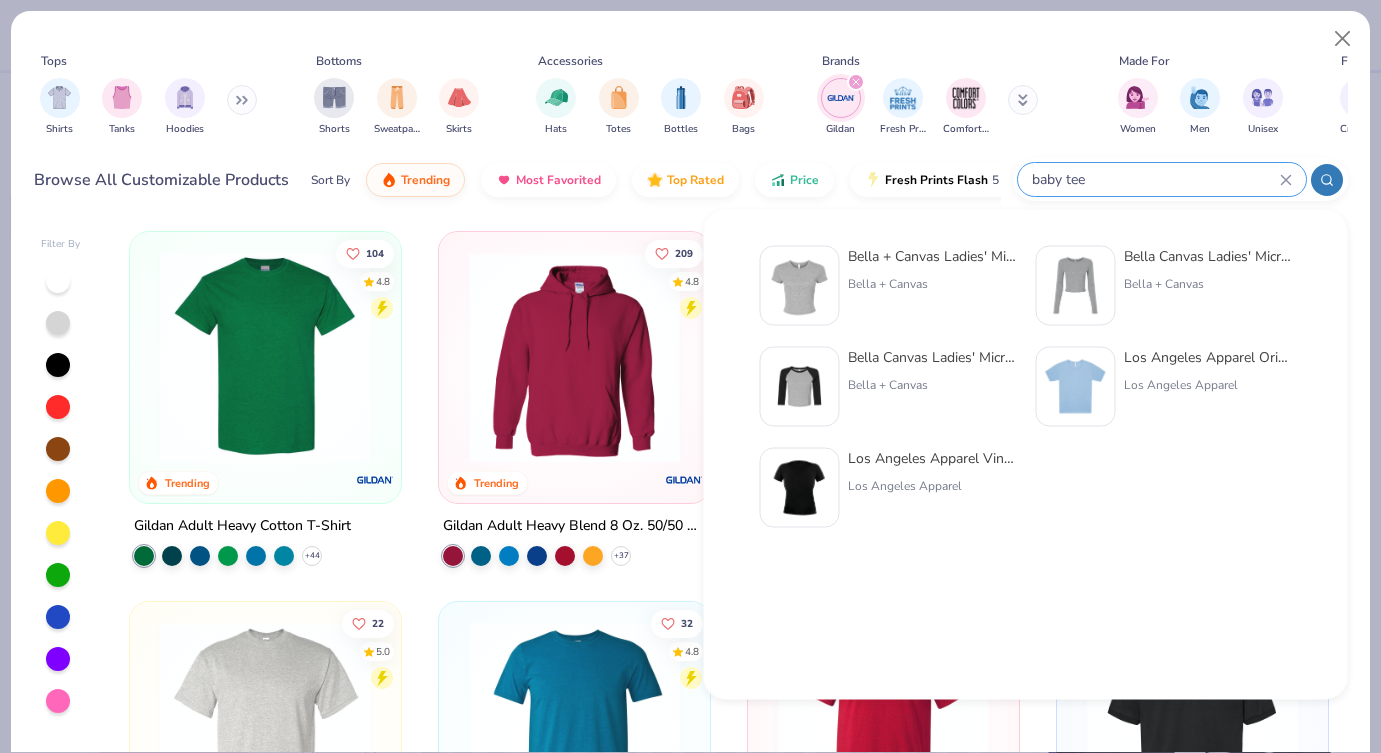 type on "baby tee" 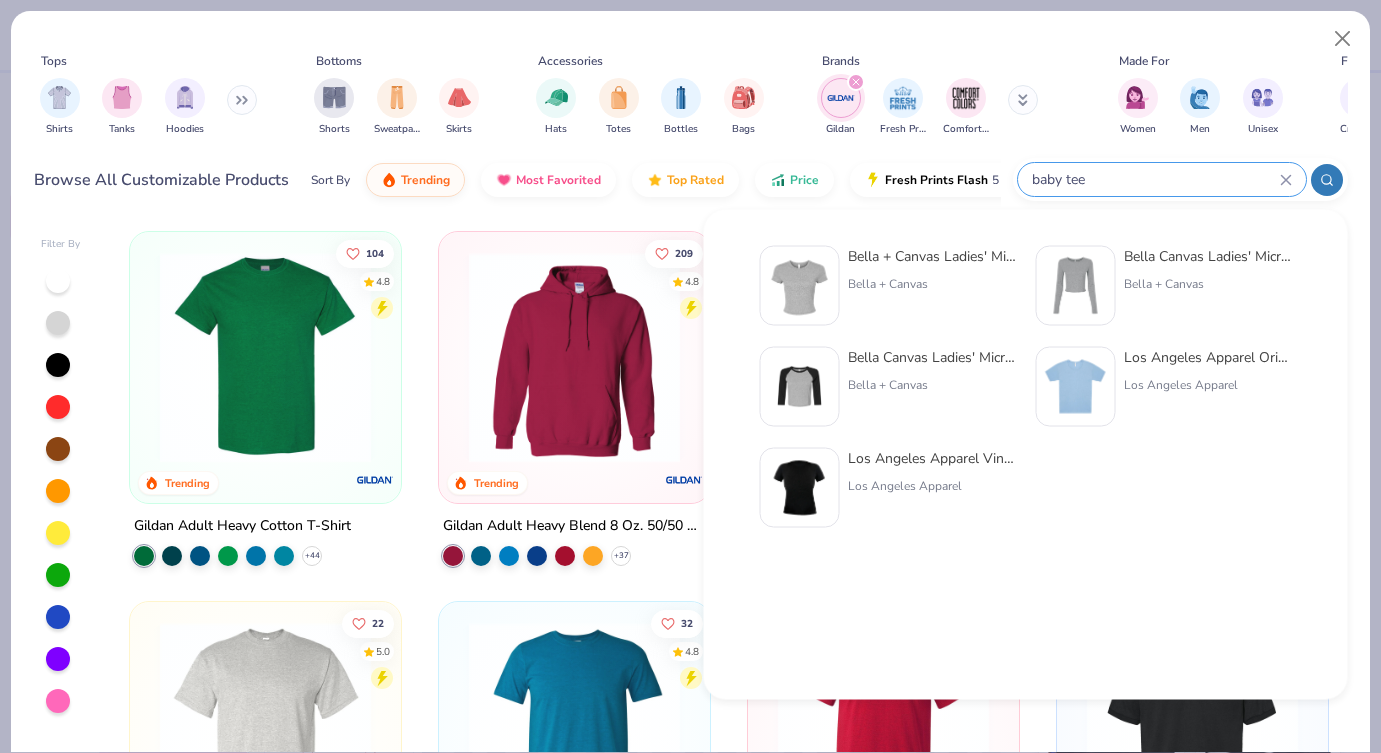 click on "Los Angeles Apparel Original Baby Rib Tee" at bounding box center (1208, 357) 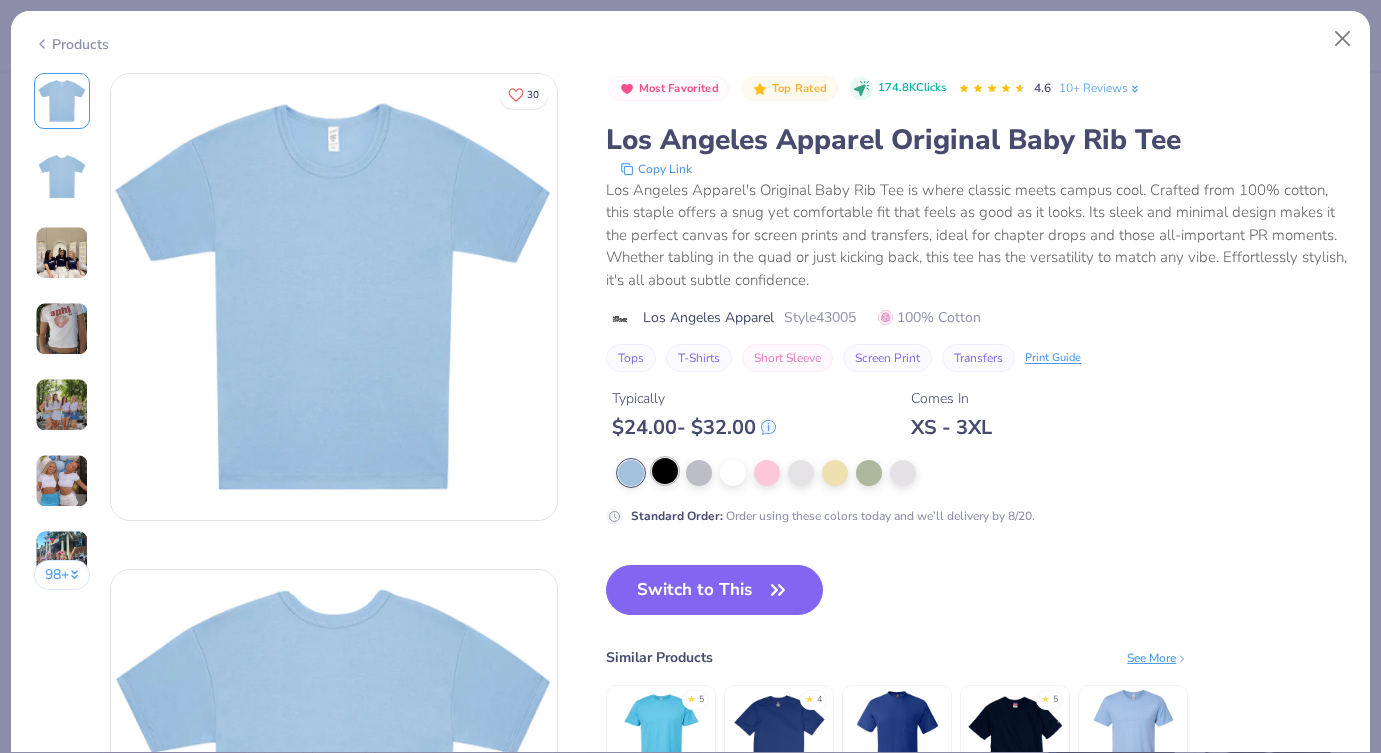 click at bounding box center (665, 471) 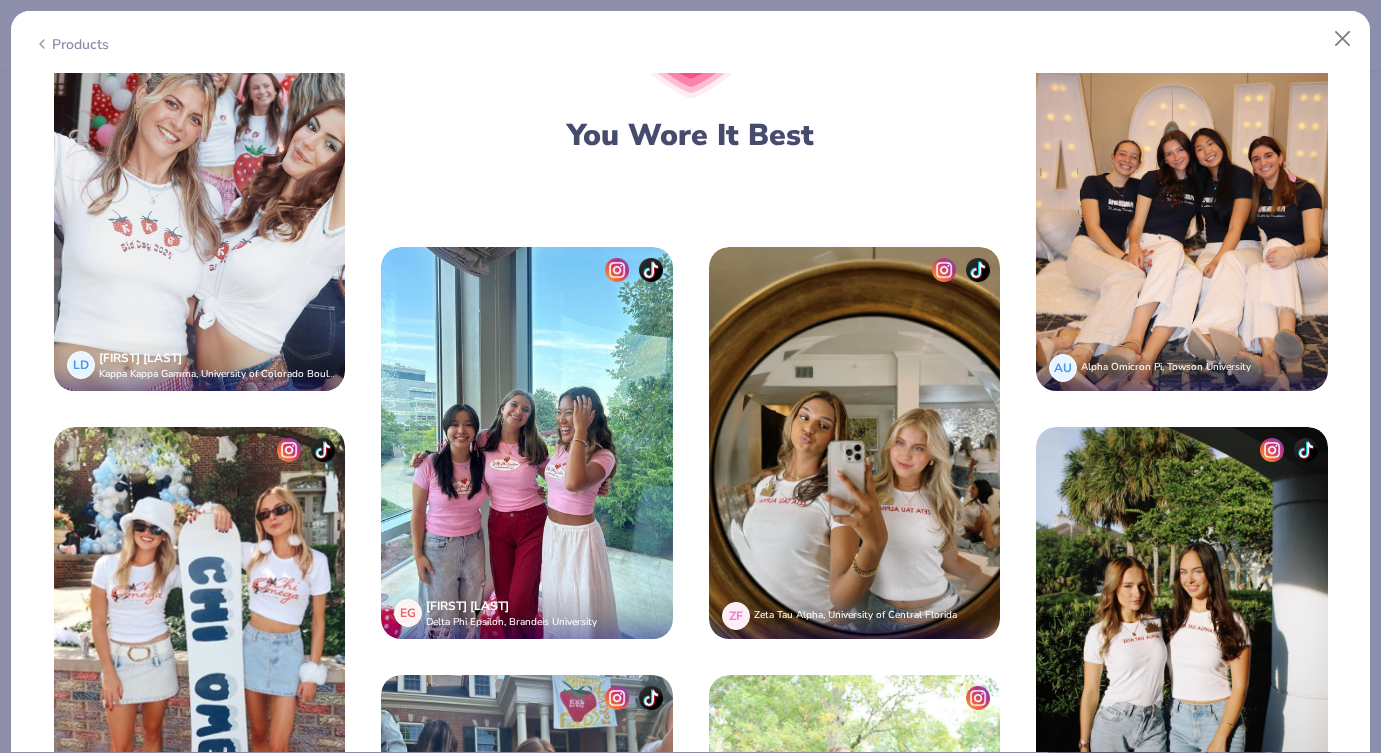 scroll, scrollTop: 3715, scrollLeft: 0, axis: vertical 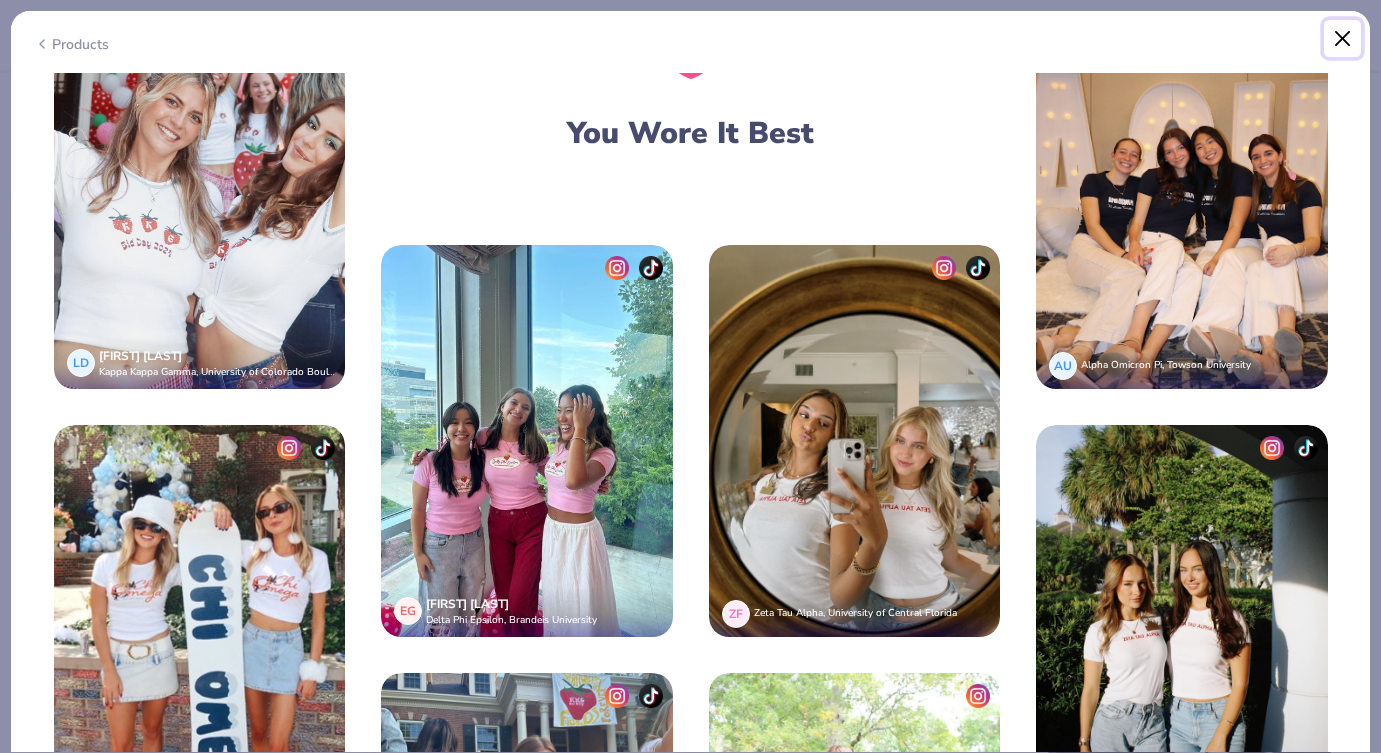 click at bounding box center (1343, 39) 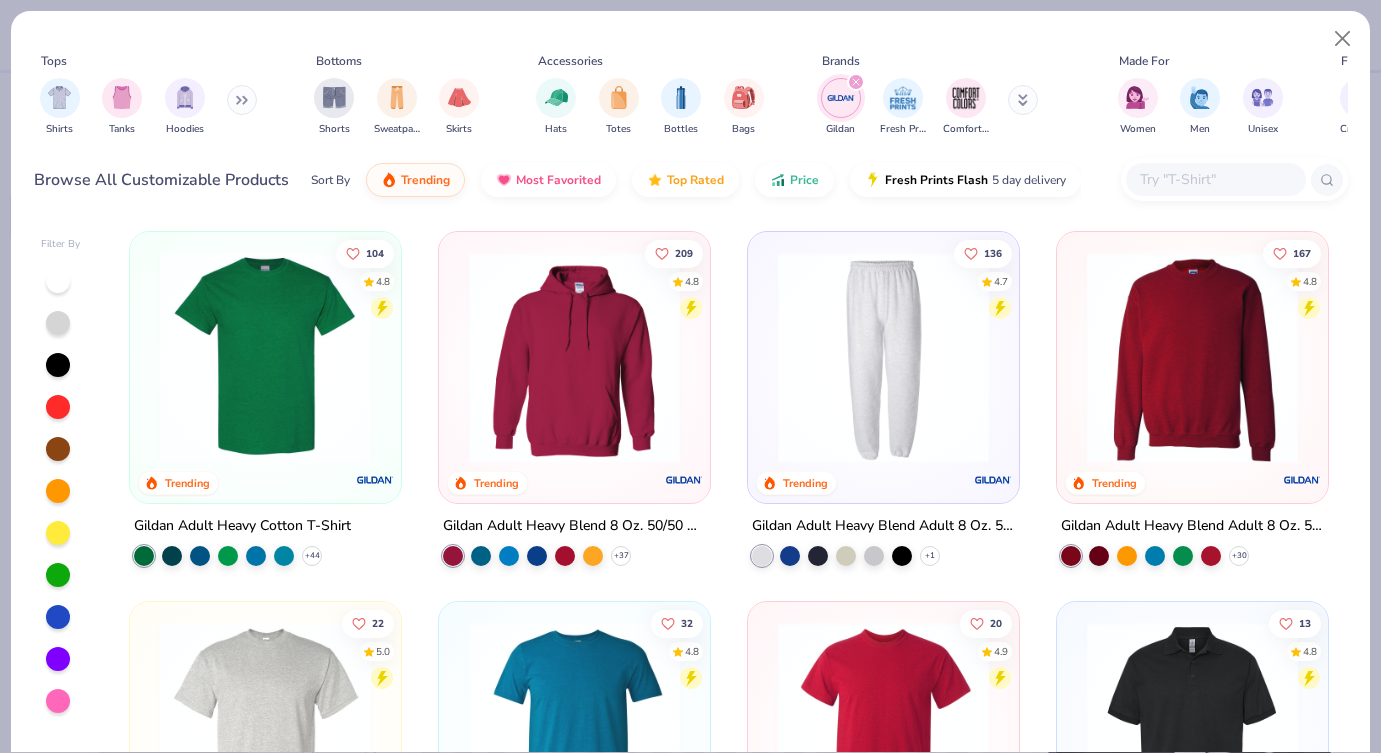 click at bounding box center (1215, 179) 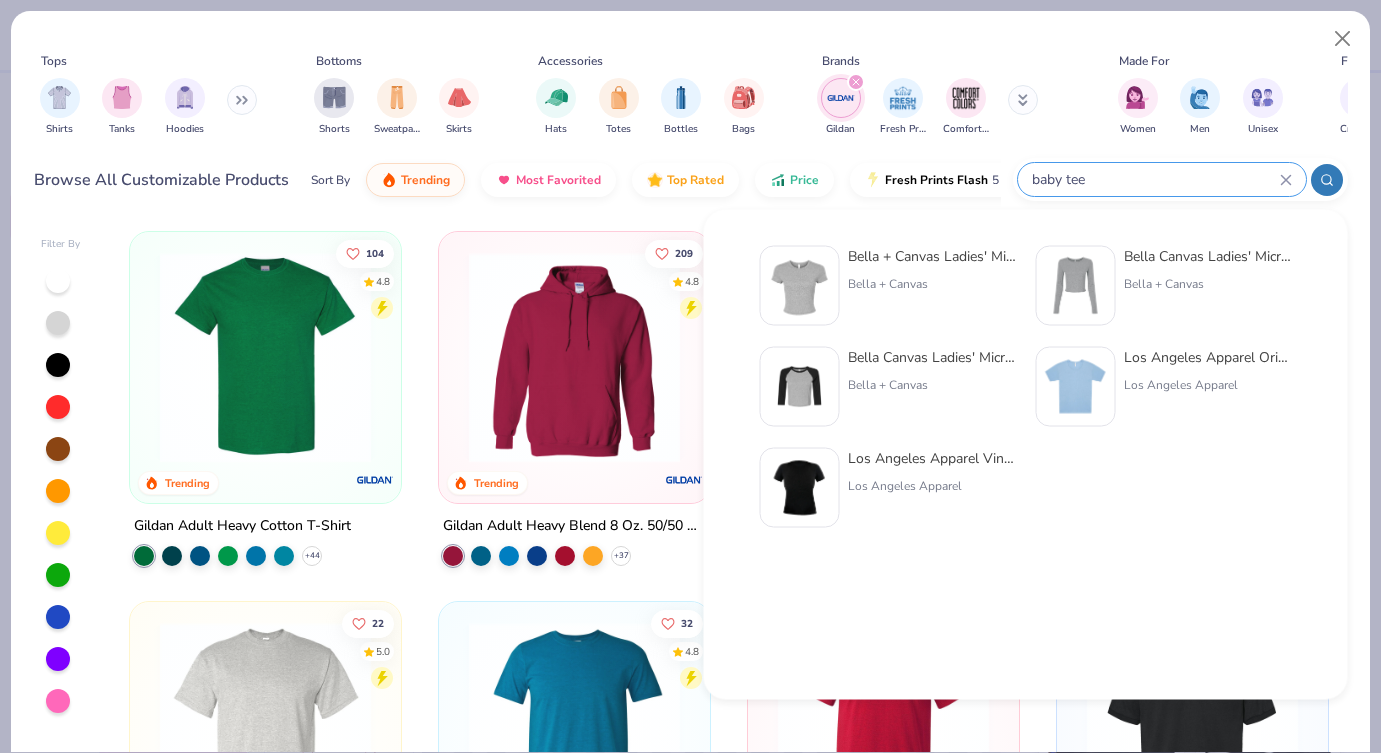 type on "baby tee" 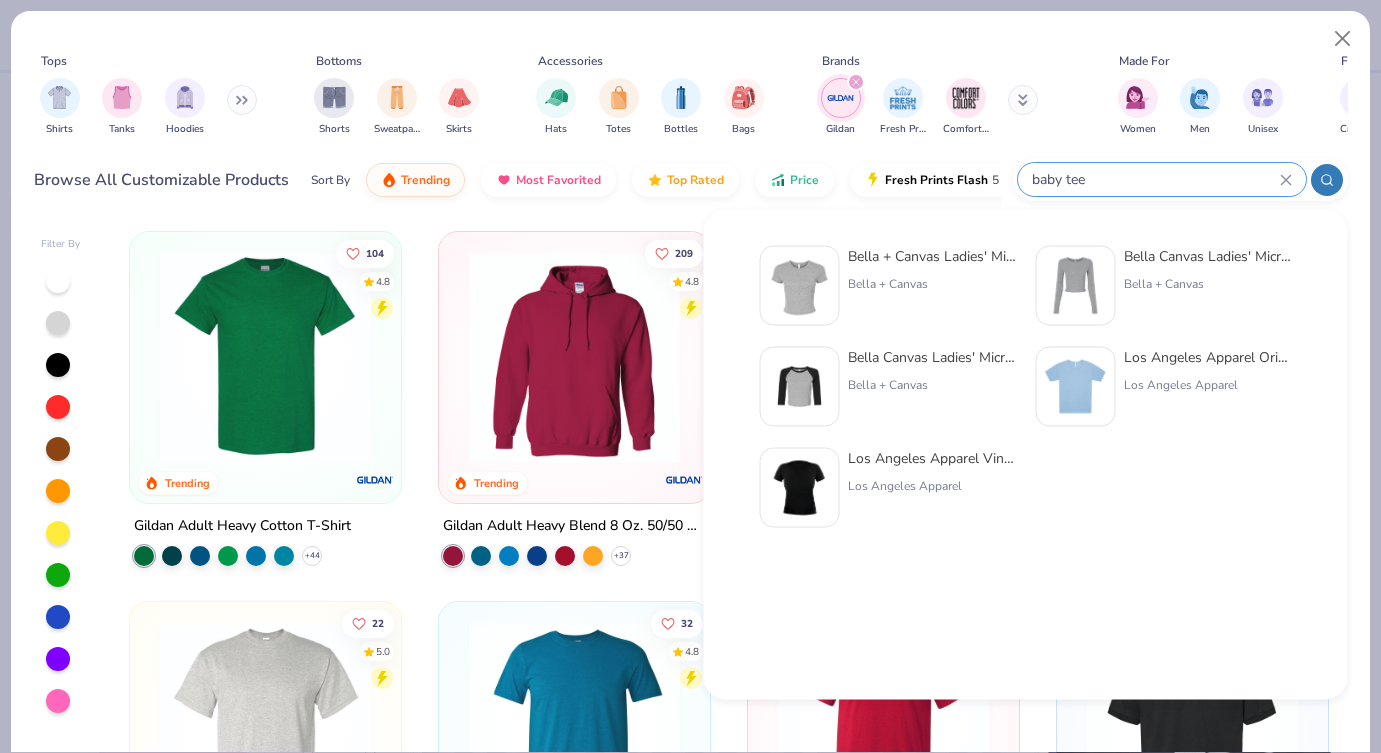 click on "Los Angeles Apparel Vintage Baby Rib Tee" at bounding box center [932, 458] 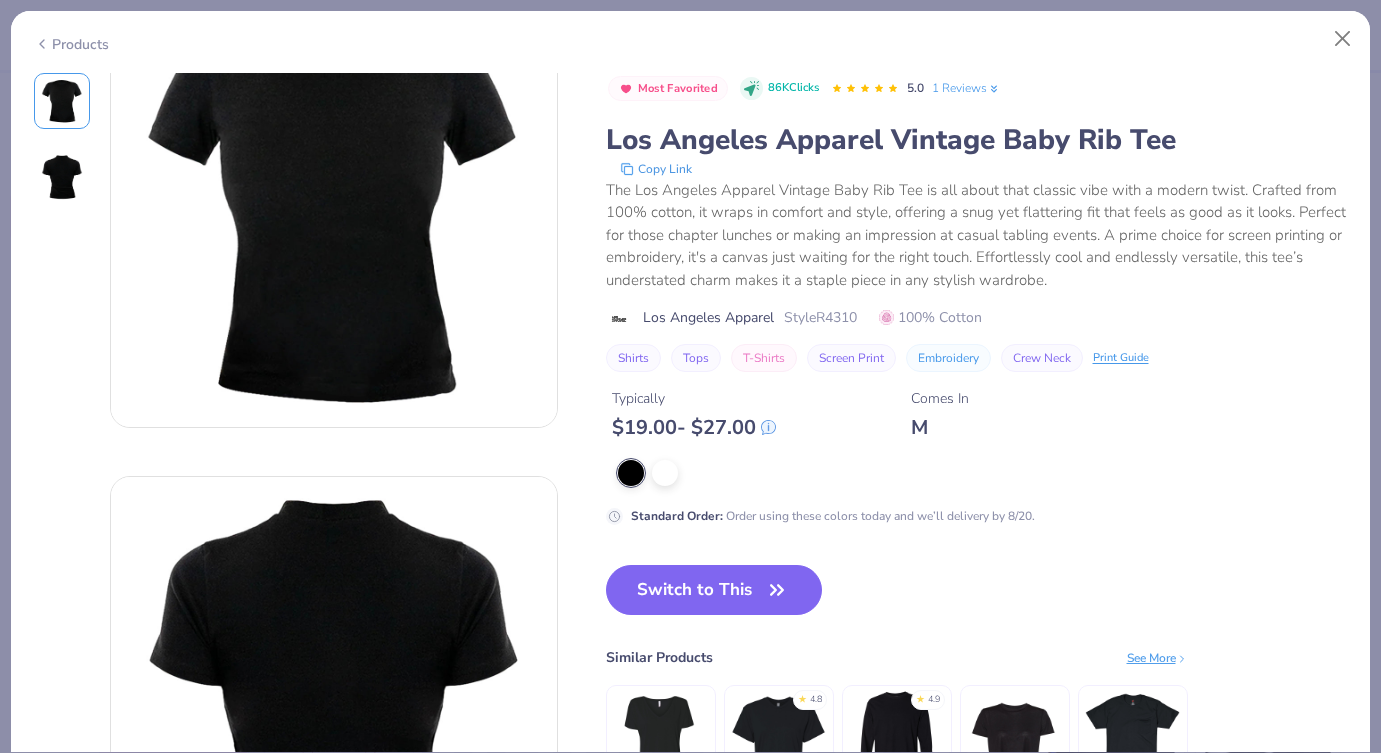 scroll, scrollTop: 88, scrollLeft: 0, axis: vertical 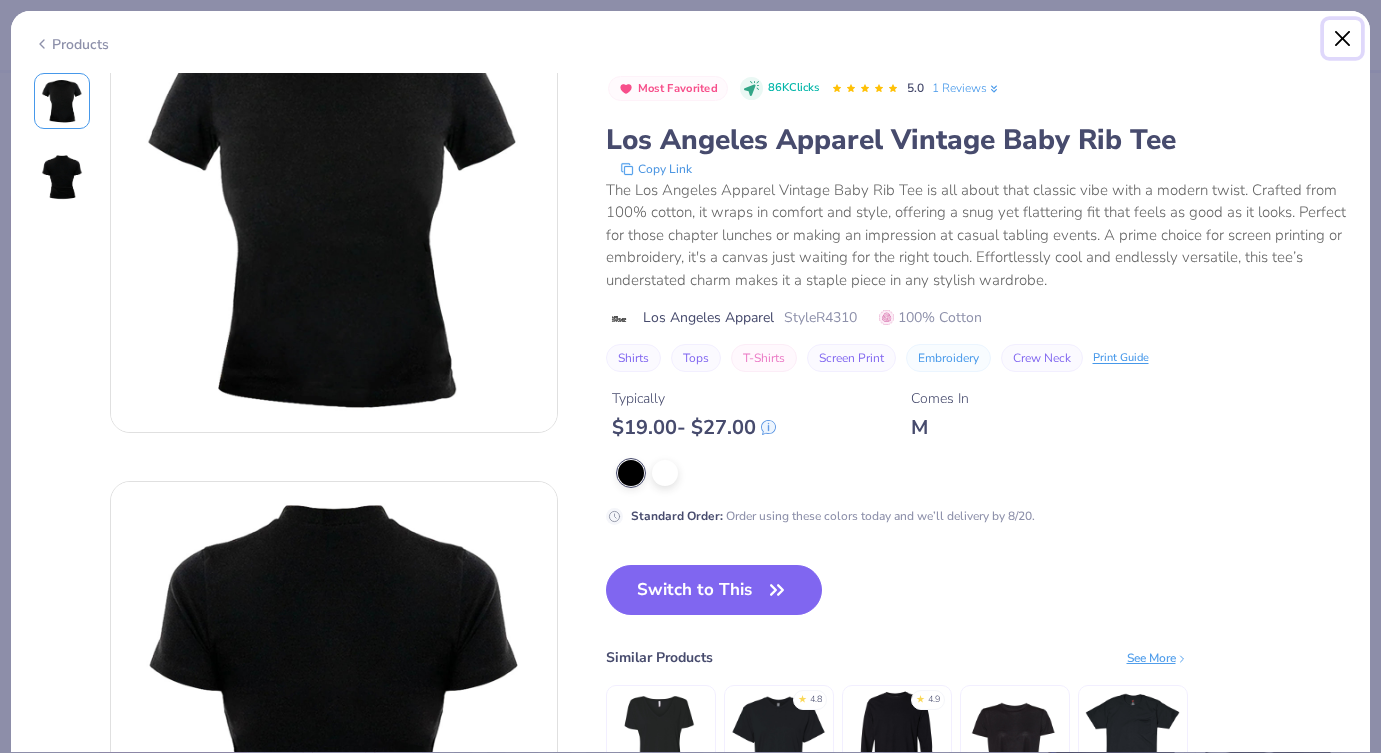 click at bounding box center [1343, 39] 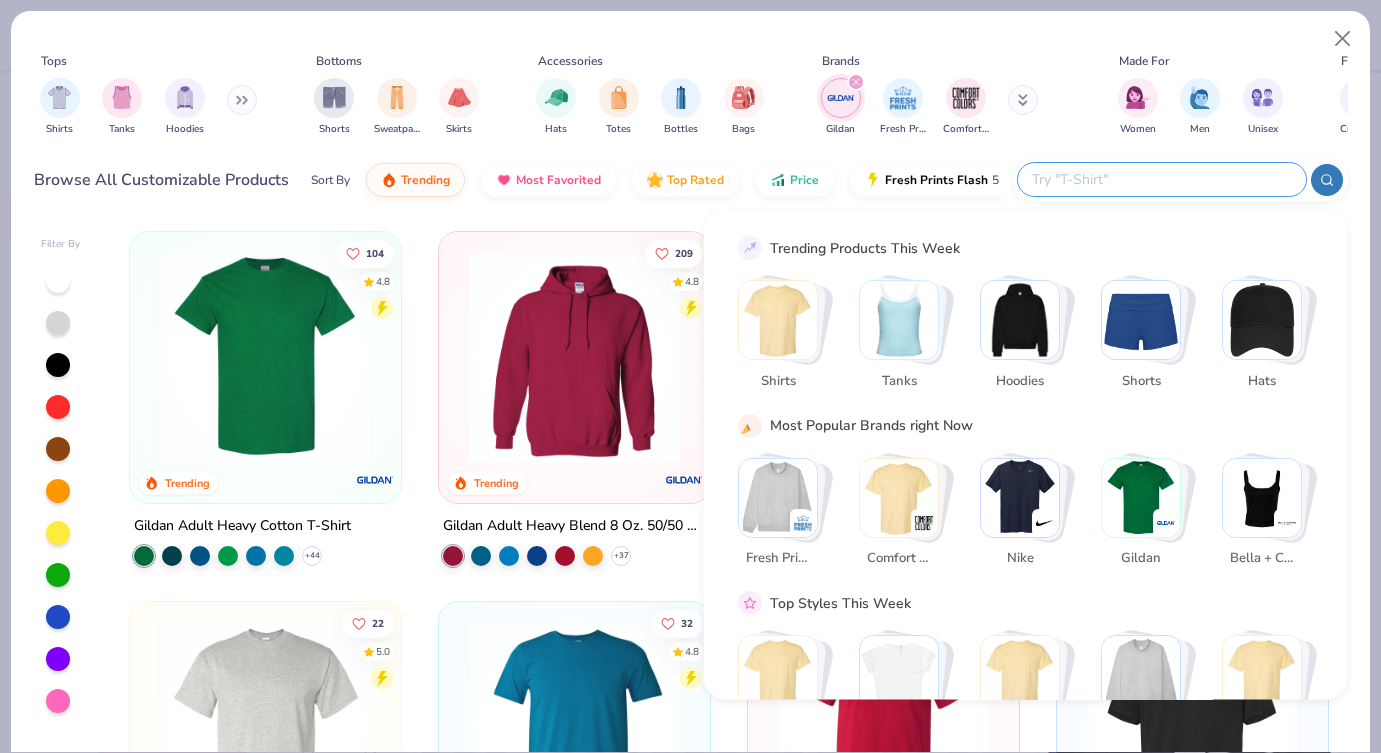 click at bounding box center [1161, 179] 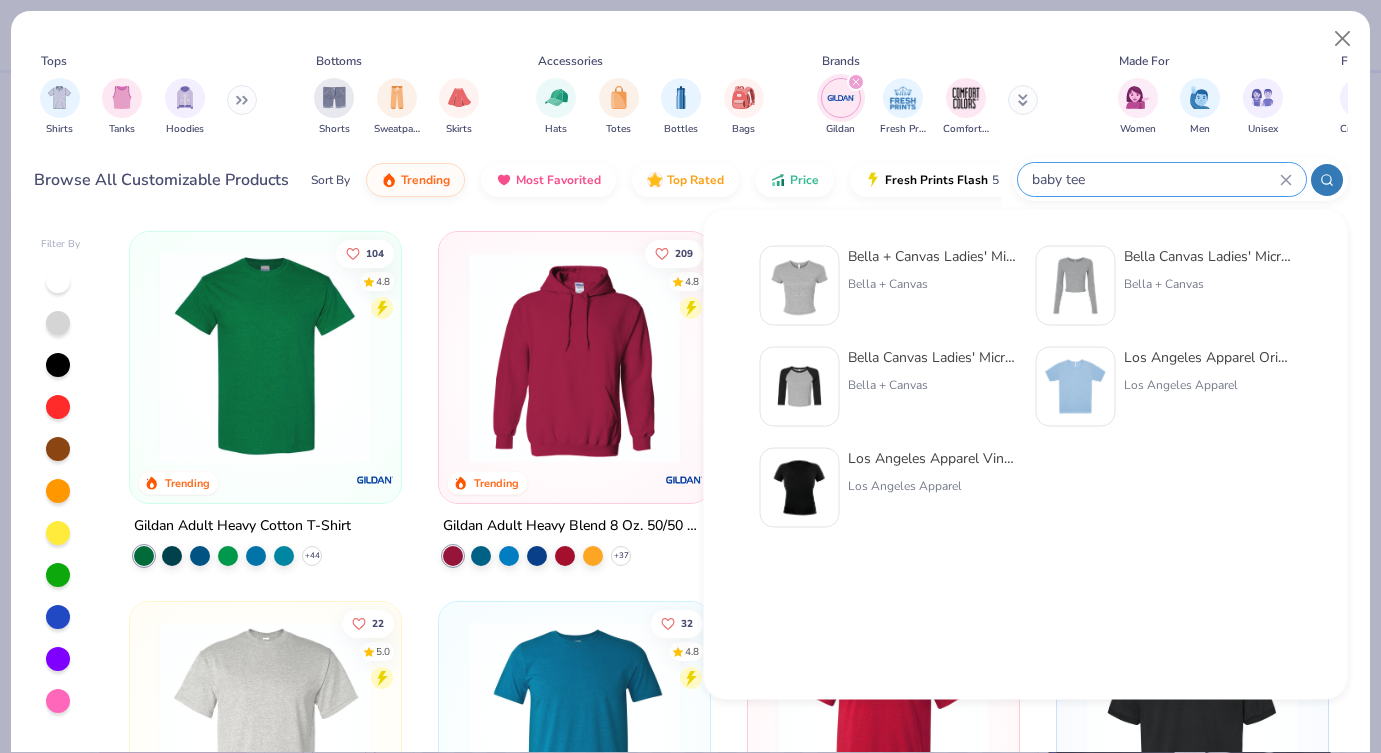 type on "baby tee" 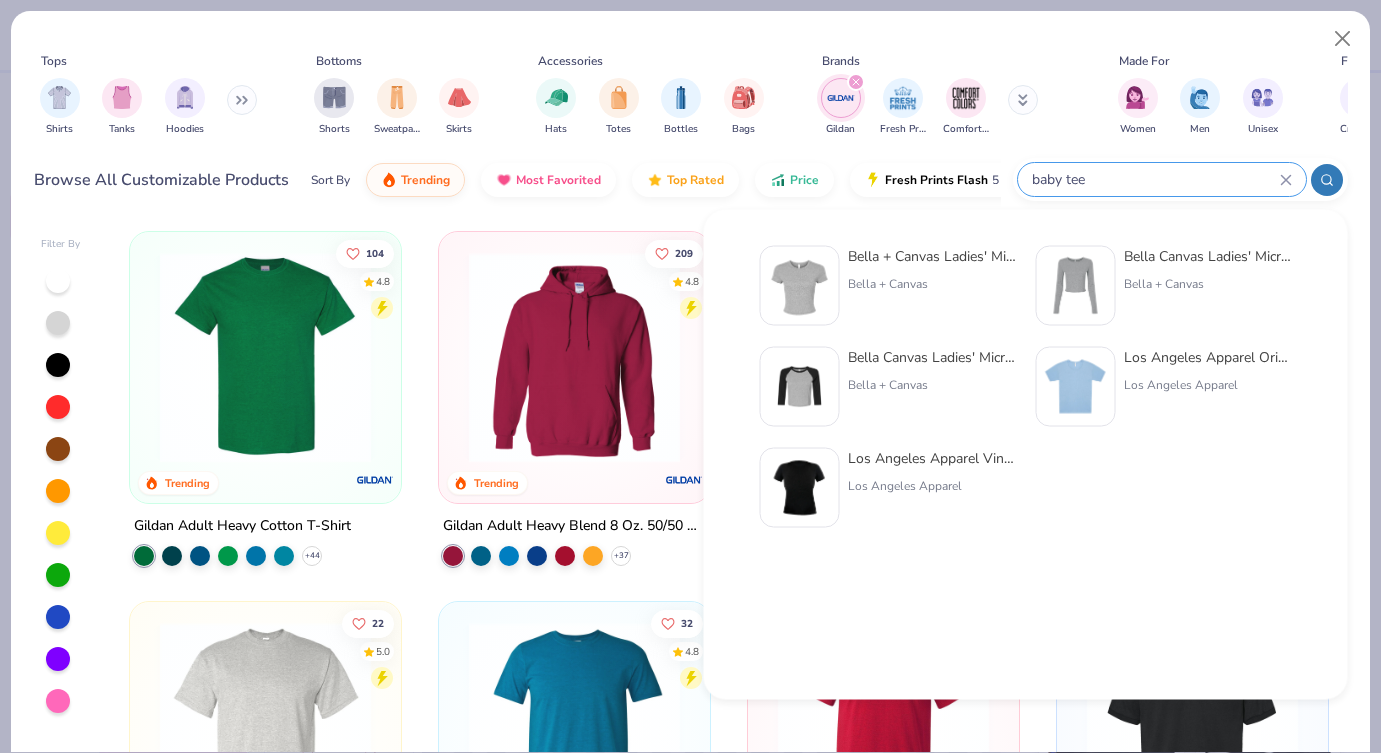 click on "Los Angeles Apparel" at bounding box center [1208, 385] 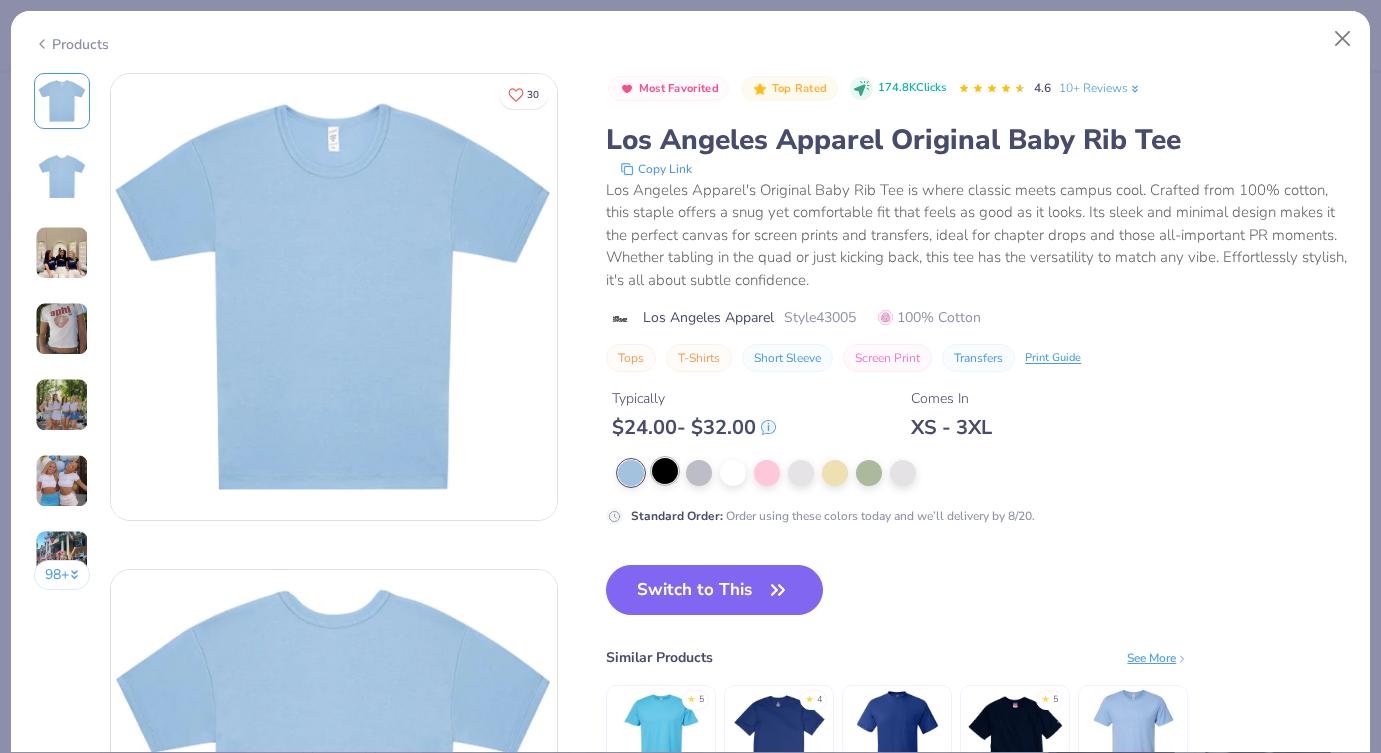 click at bounding box center (665, 471) 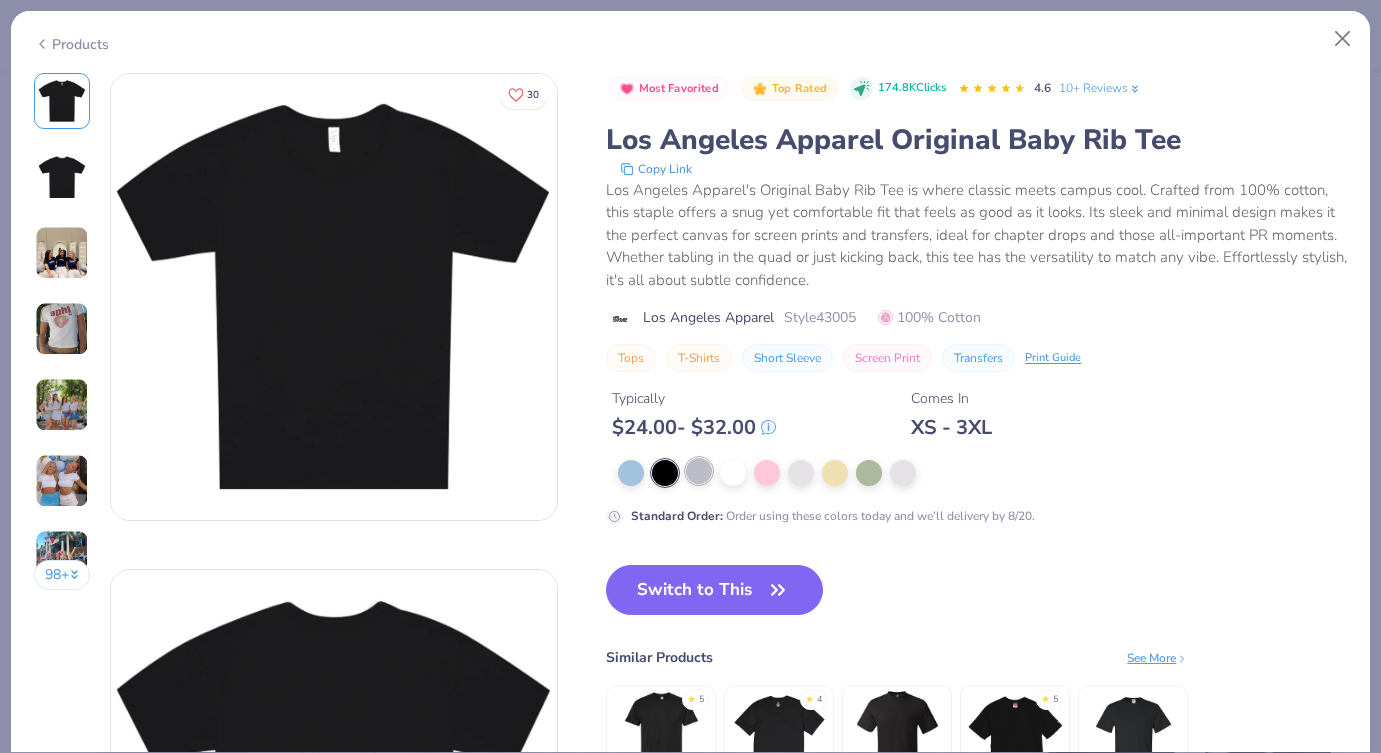 click at bounding box center (699, 471) 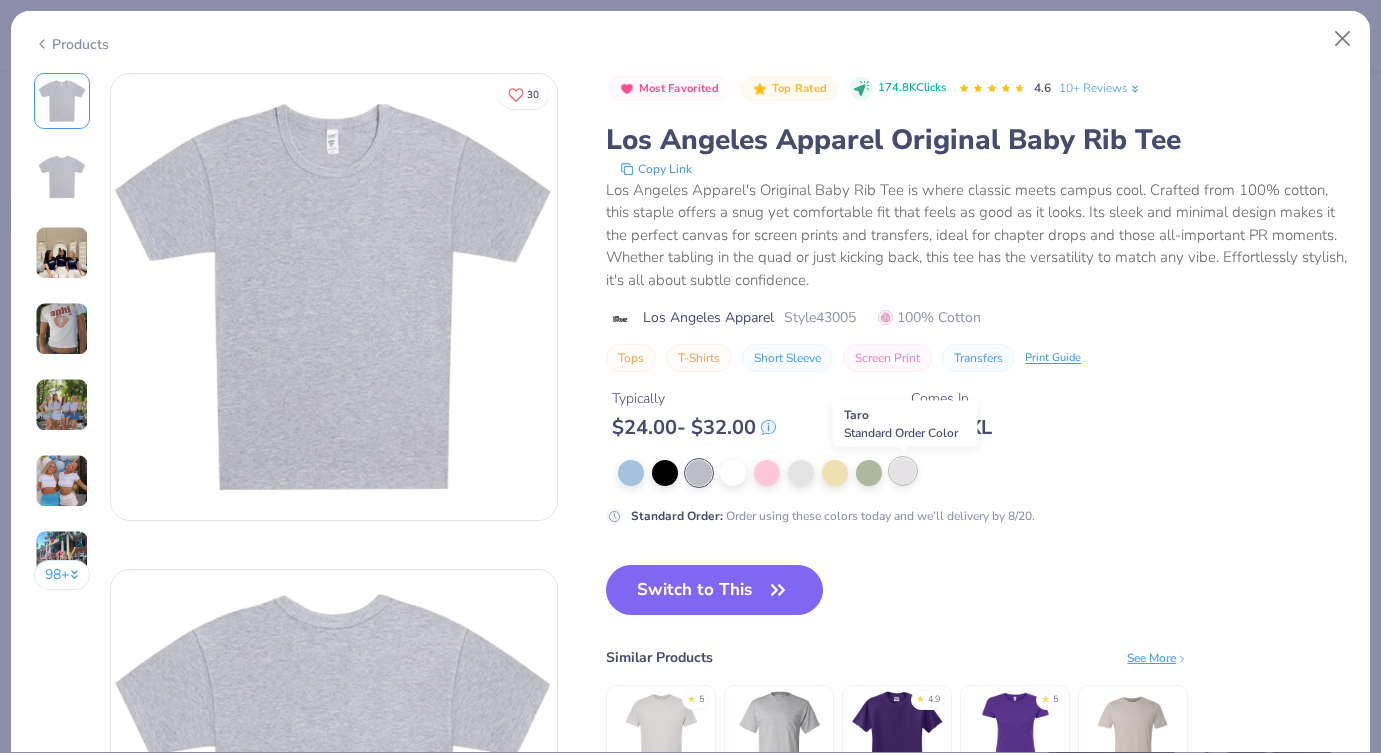click at bounding box center [903, 471] 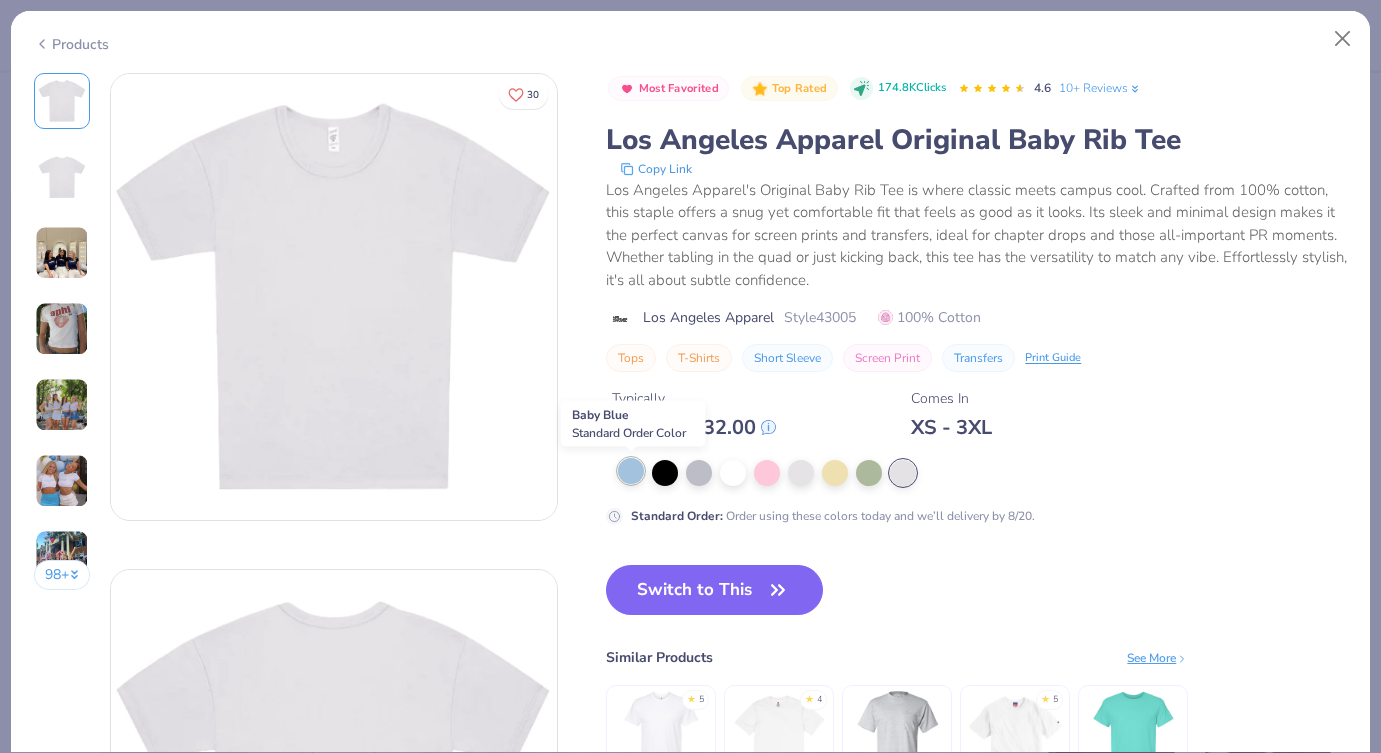 click at bounding box center [631, 471] 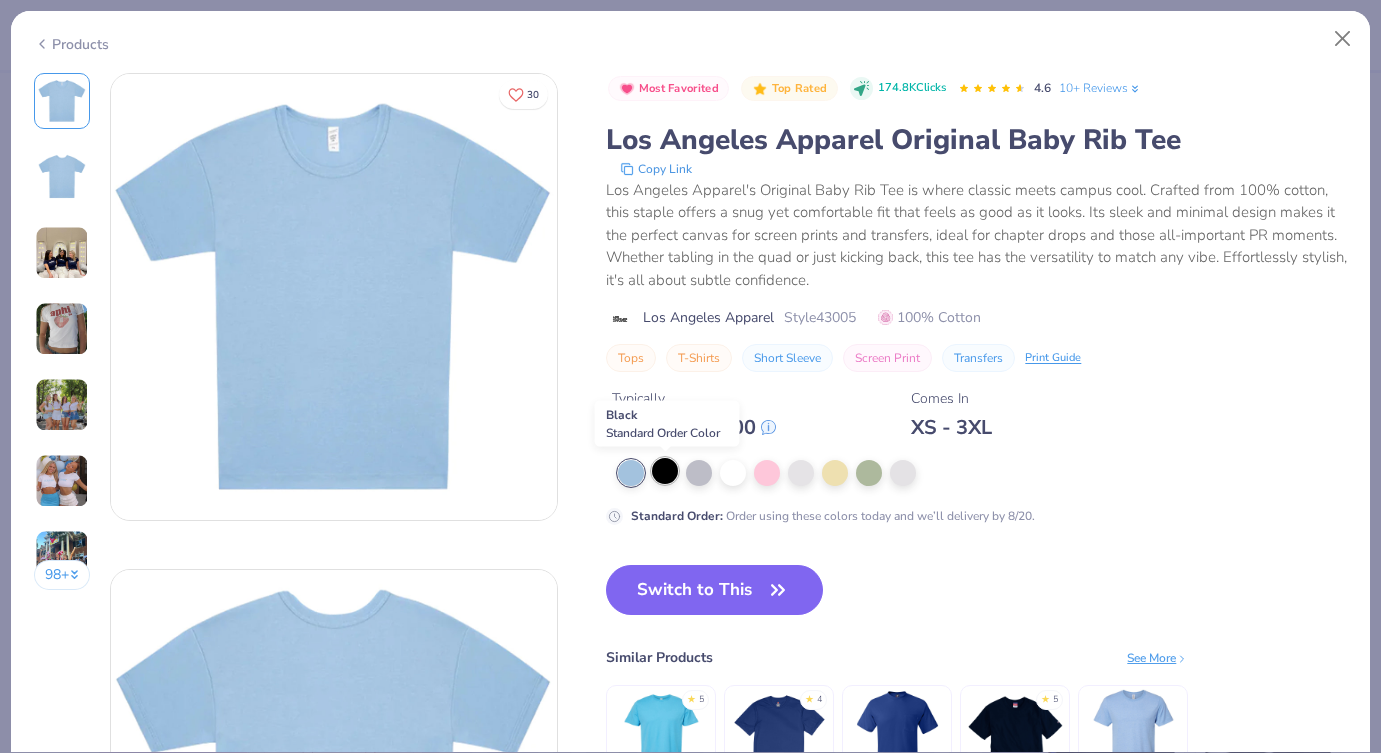 click at bounding box center [665, 471] 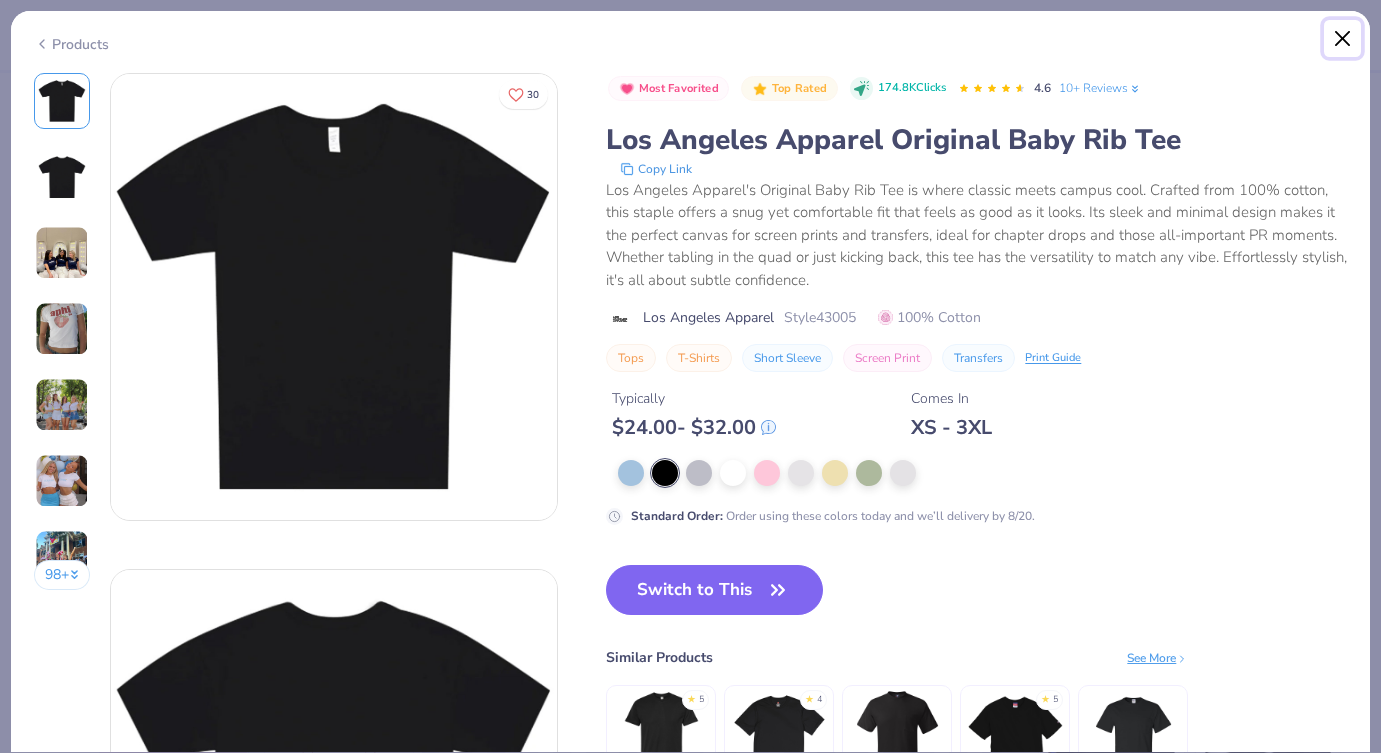 click at bounding box center [1343, 39] 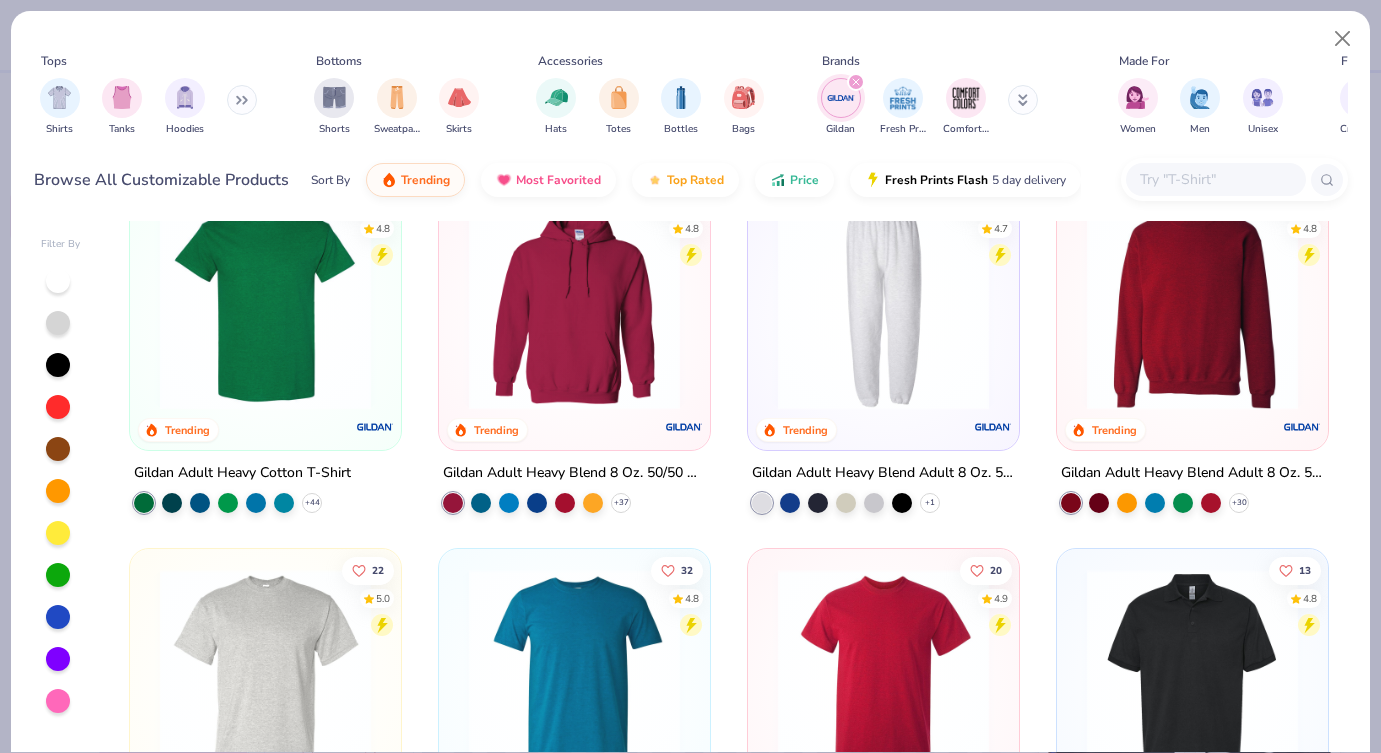 scroll, scrollTop: 0, scrollLeft: 0, axis: both 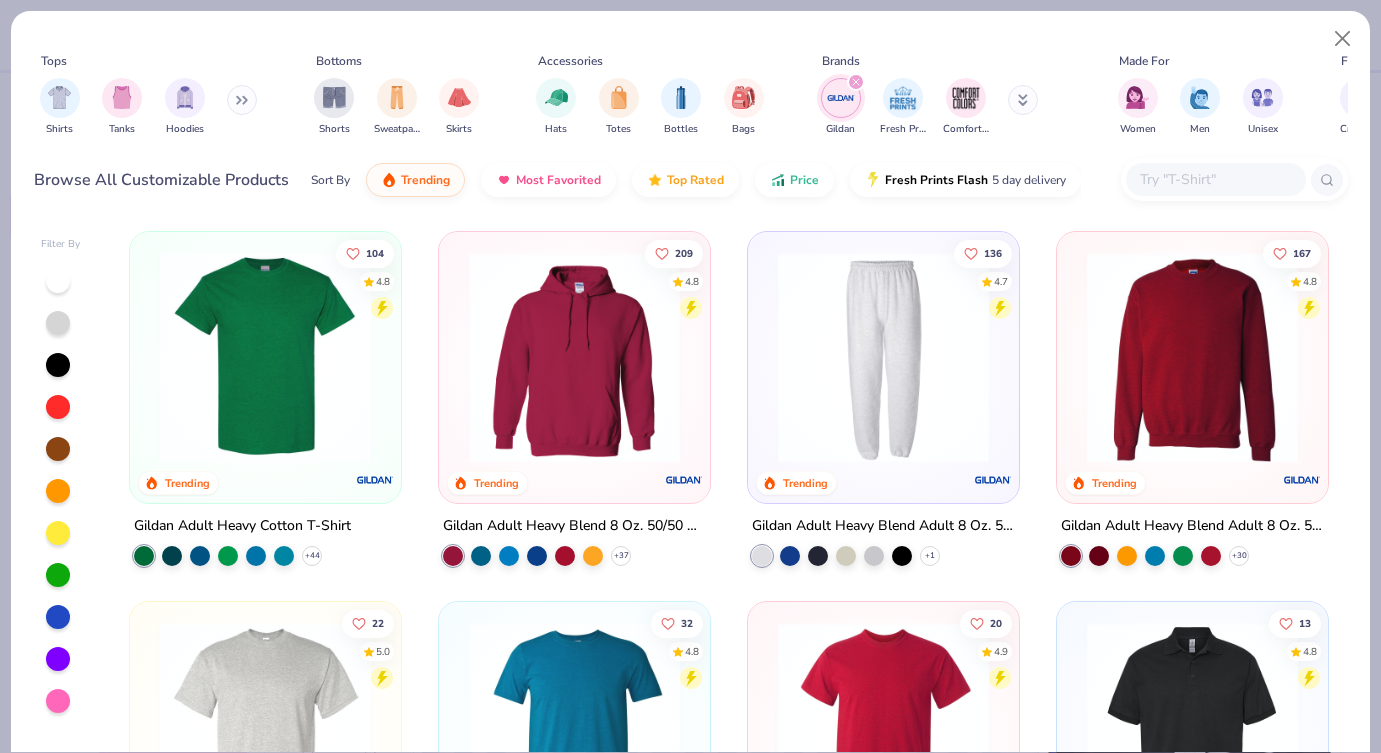 click at bounding box center (1215, 179) 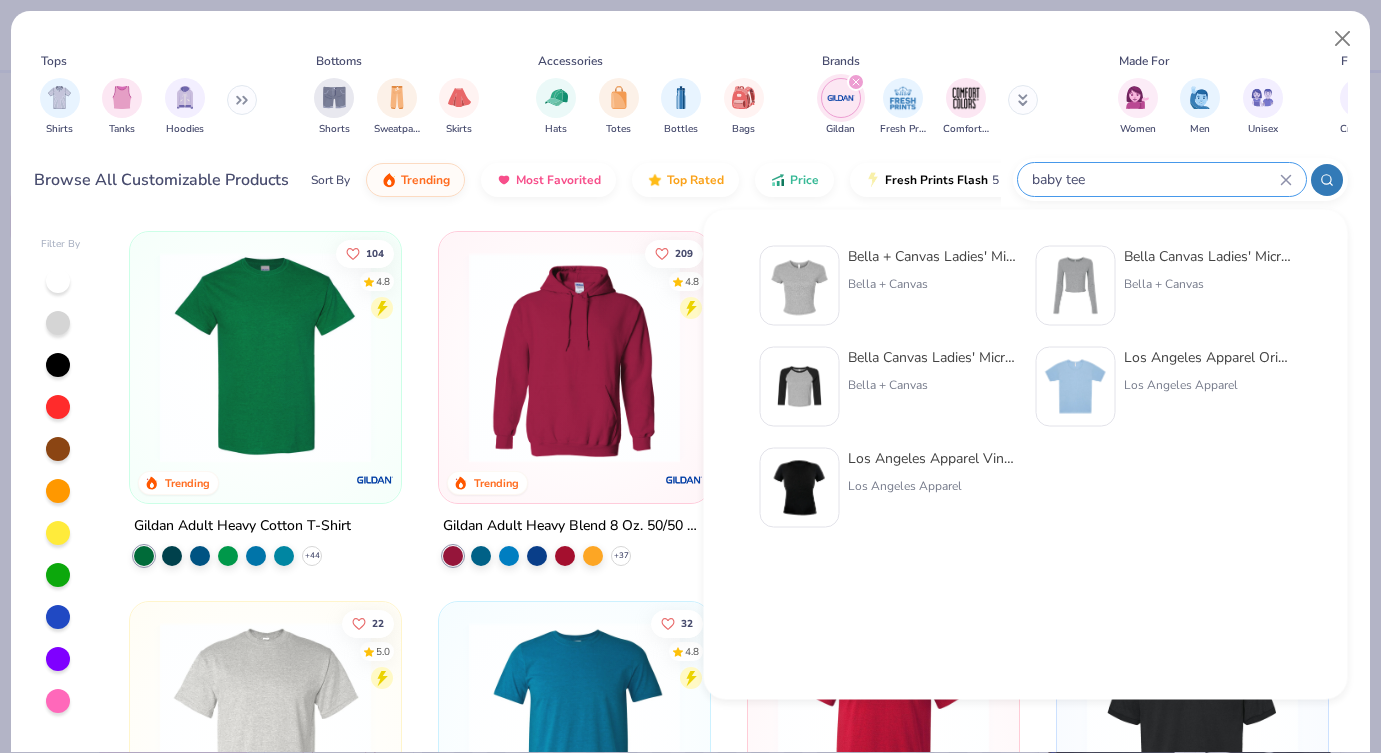 type on "baby tee" 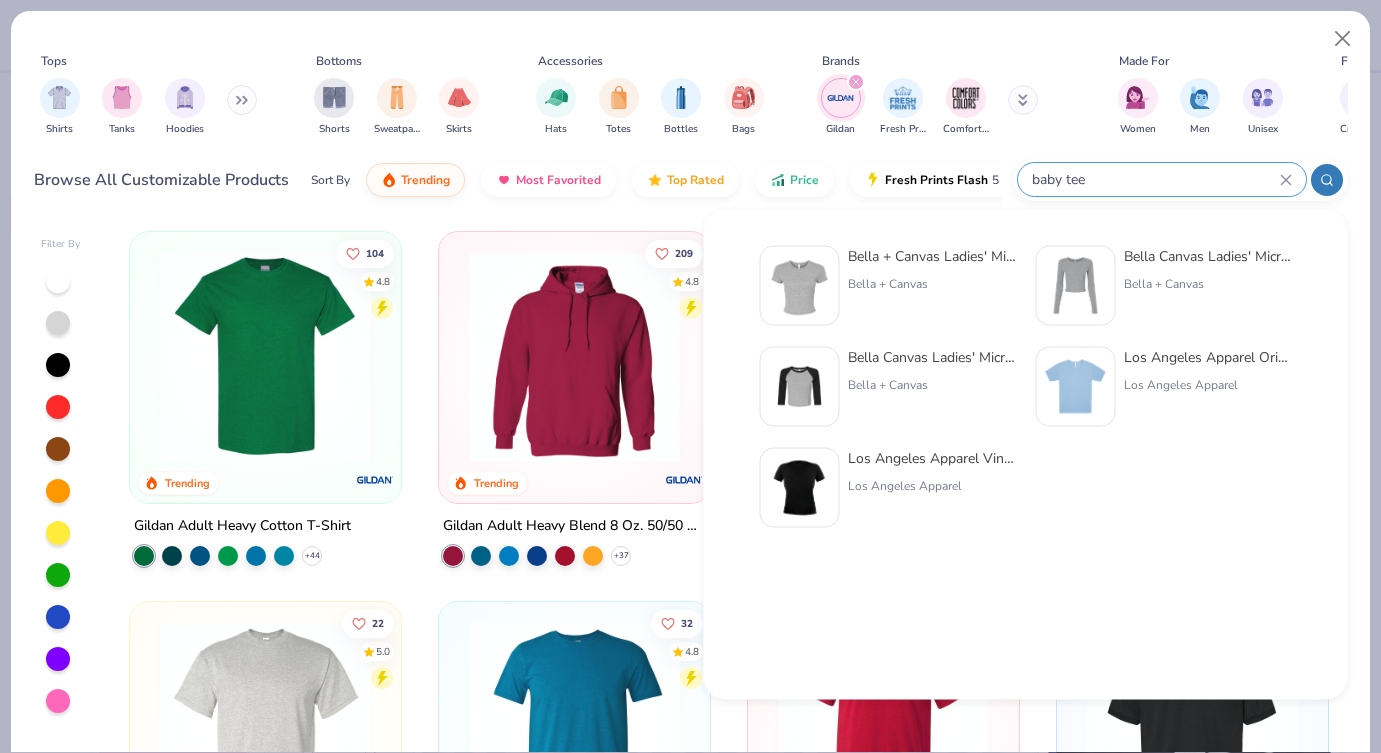 click on "Bella + Canvas Ladies' Micro Ribbed  Baby Tee" at bounding box center [932, 256] 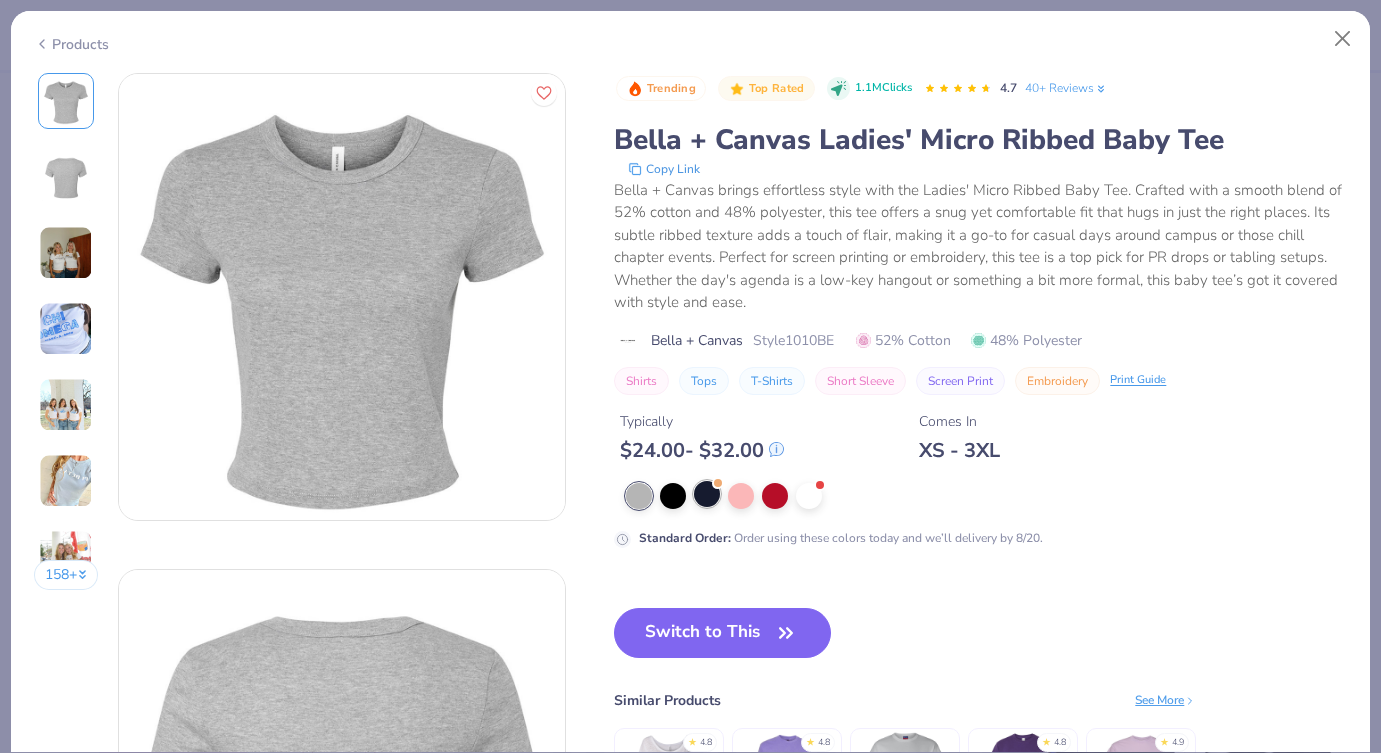 click at bounding box center (707, 494) 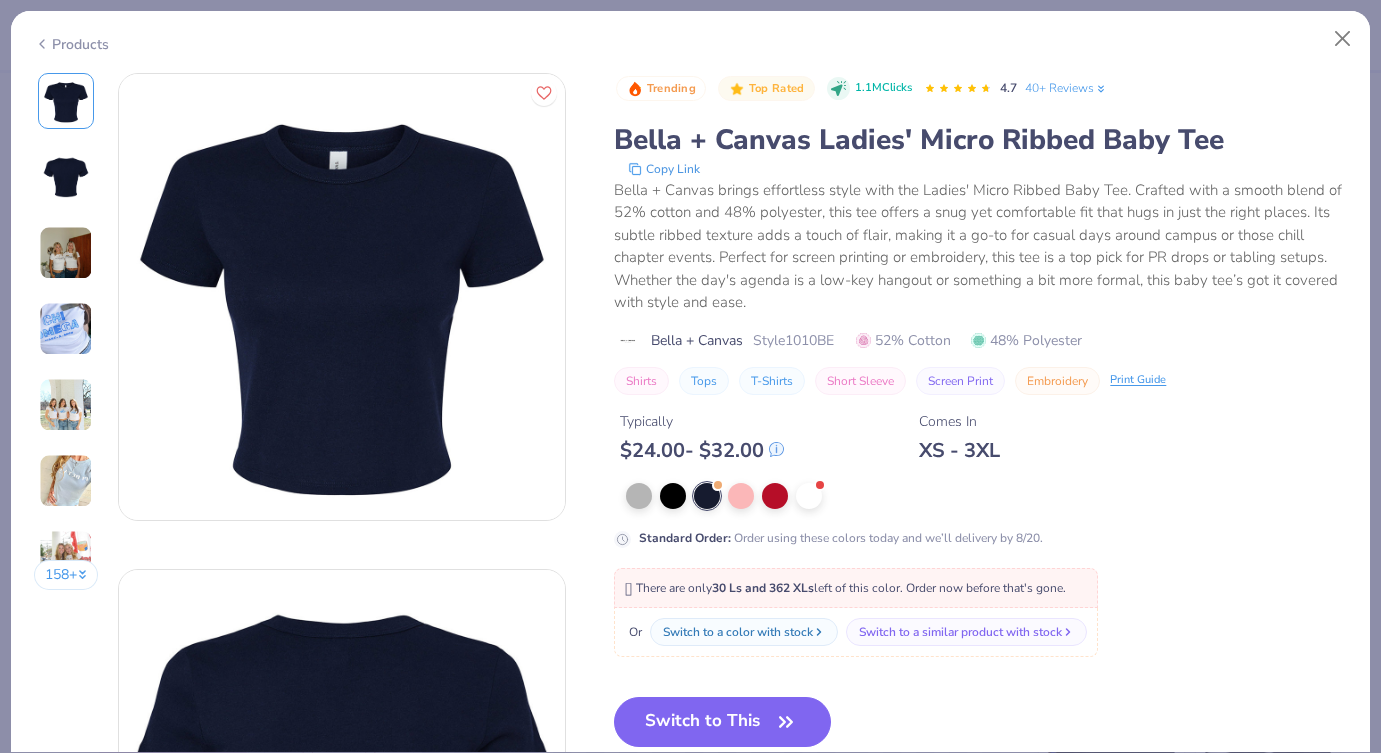 click at bounding box center [66, 329] 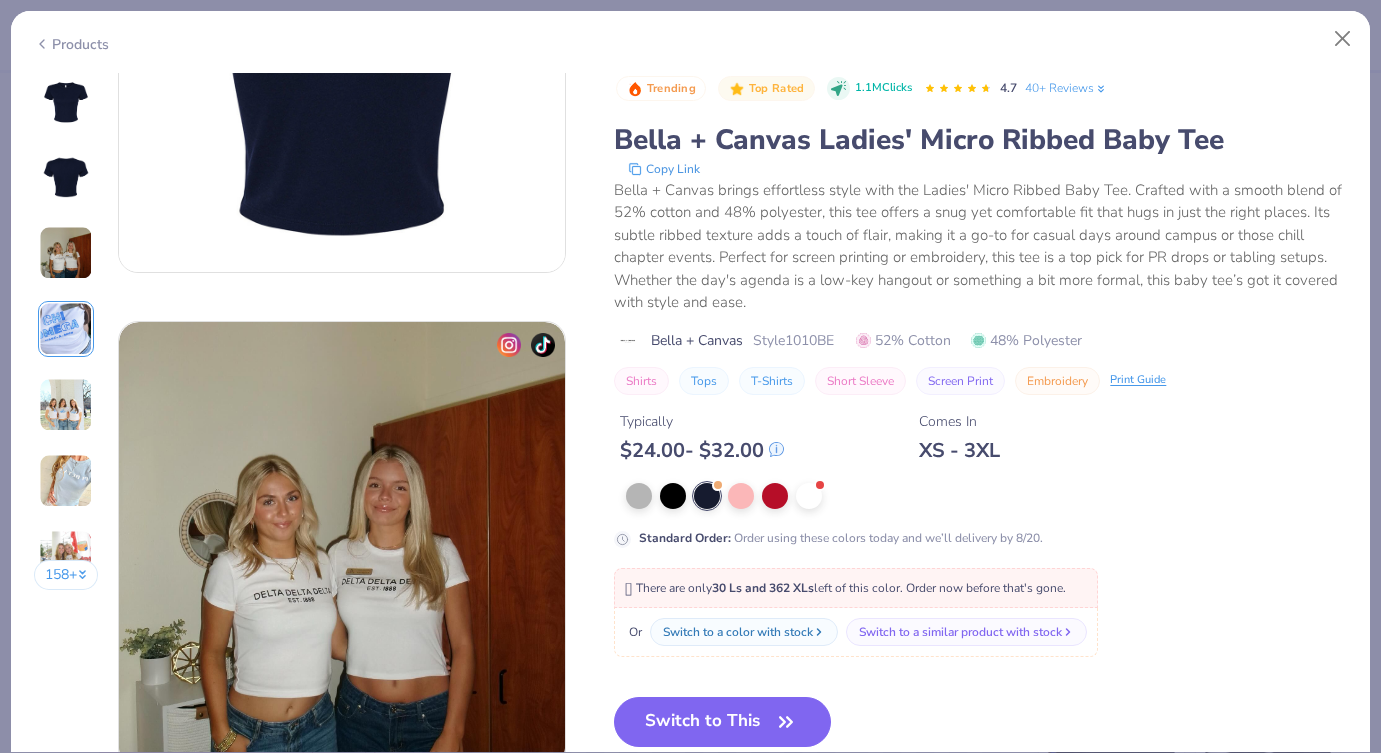 scroll, scrollTop: 0, scrollLeft: 0, axis: both 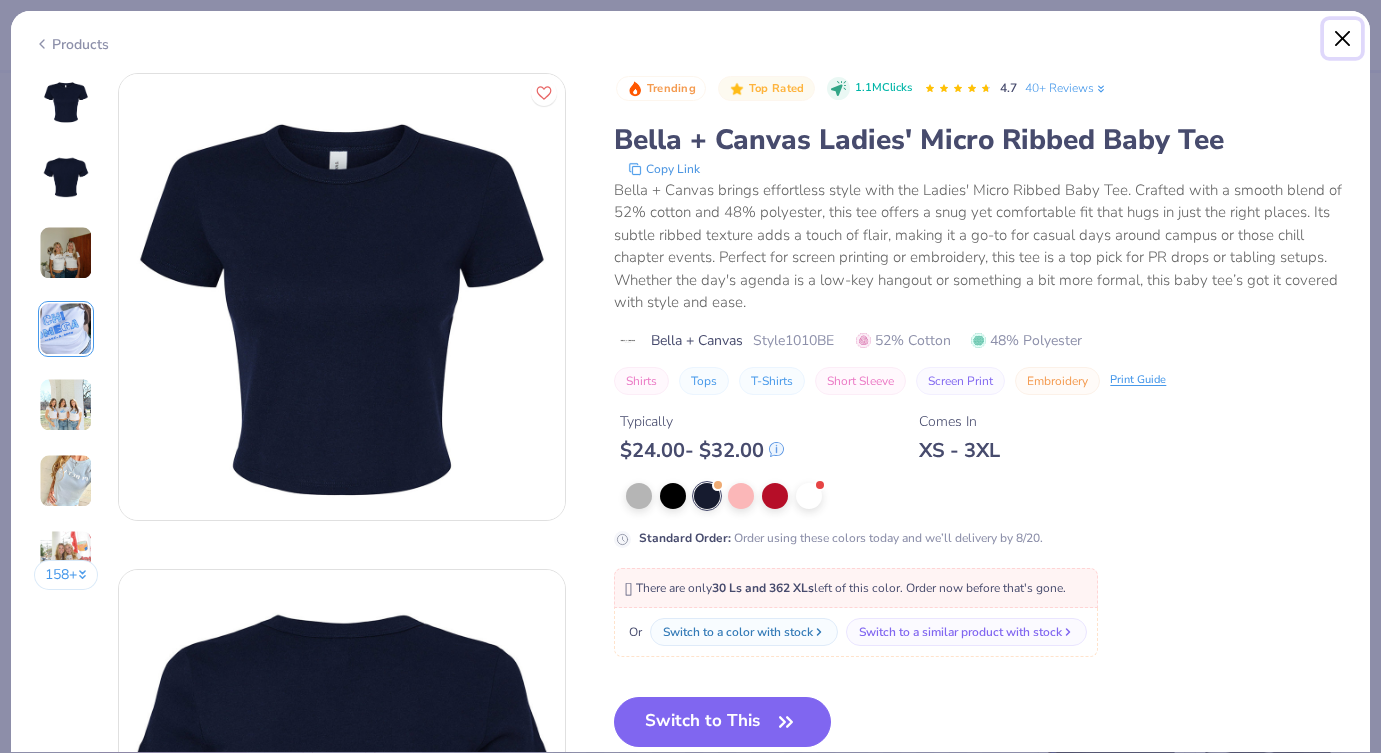 click at bounding box center (1343, 39) 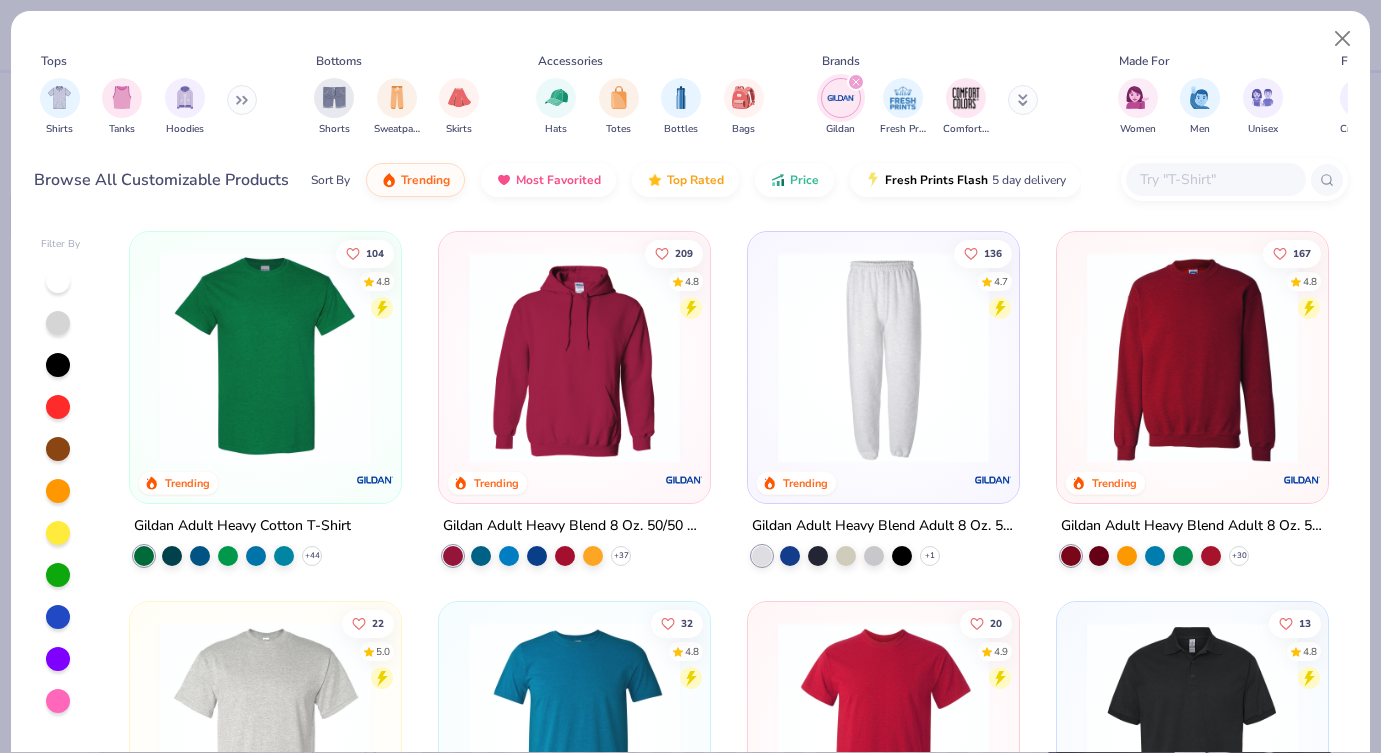 click at bounding box center [1215, 179] 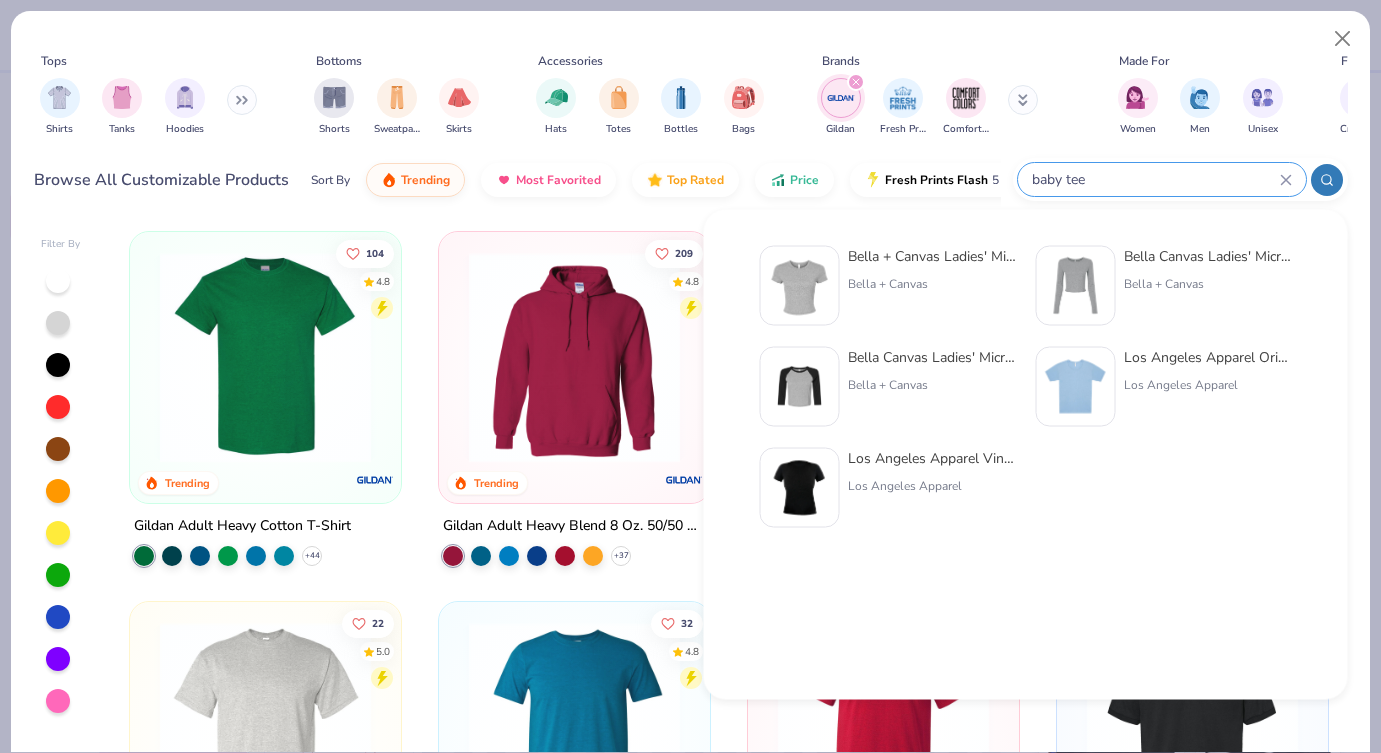 type on "baby tee" 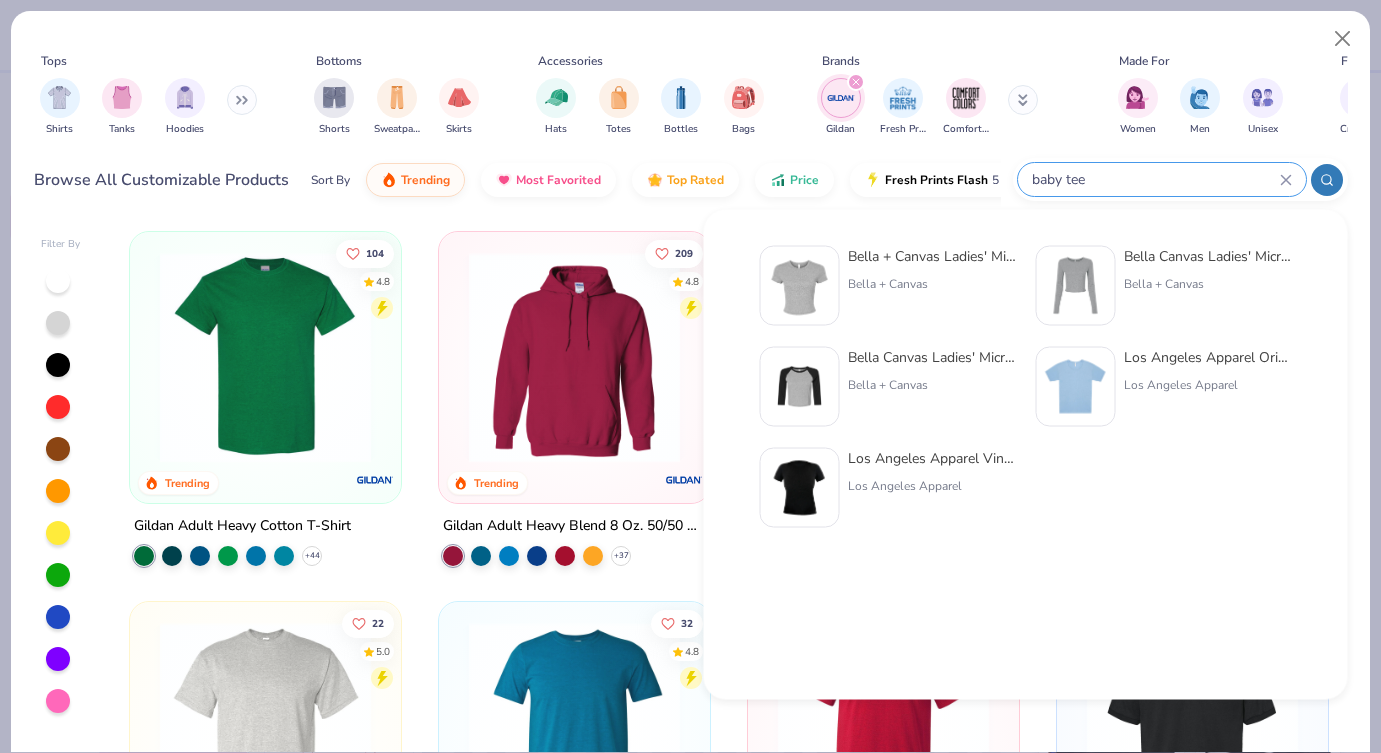 click on "Los Angeles Apparel Original Baby Rib Tee" at bounding box center (1208, 357) 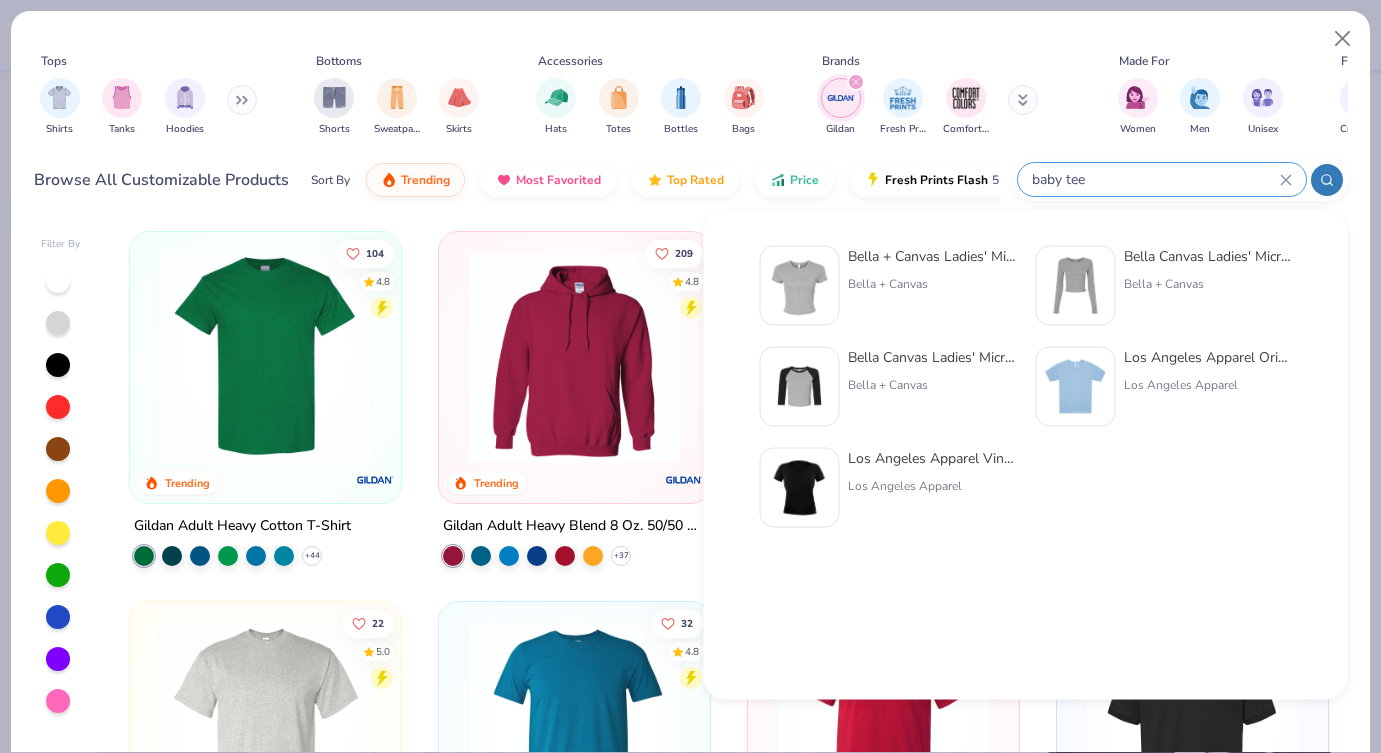 type 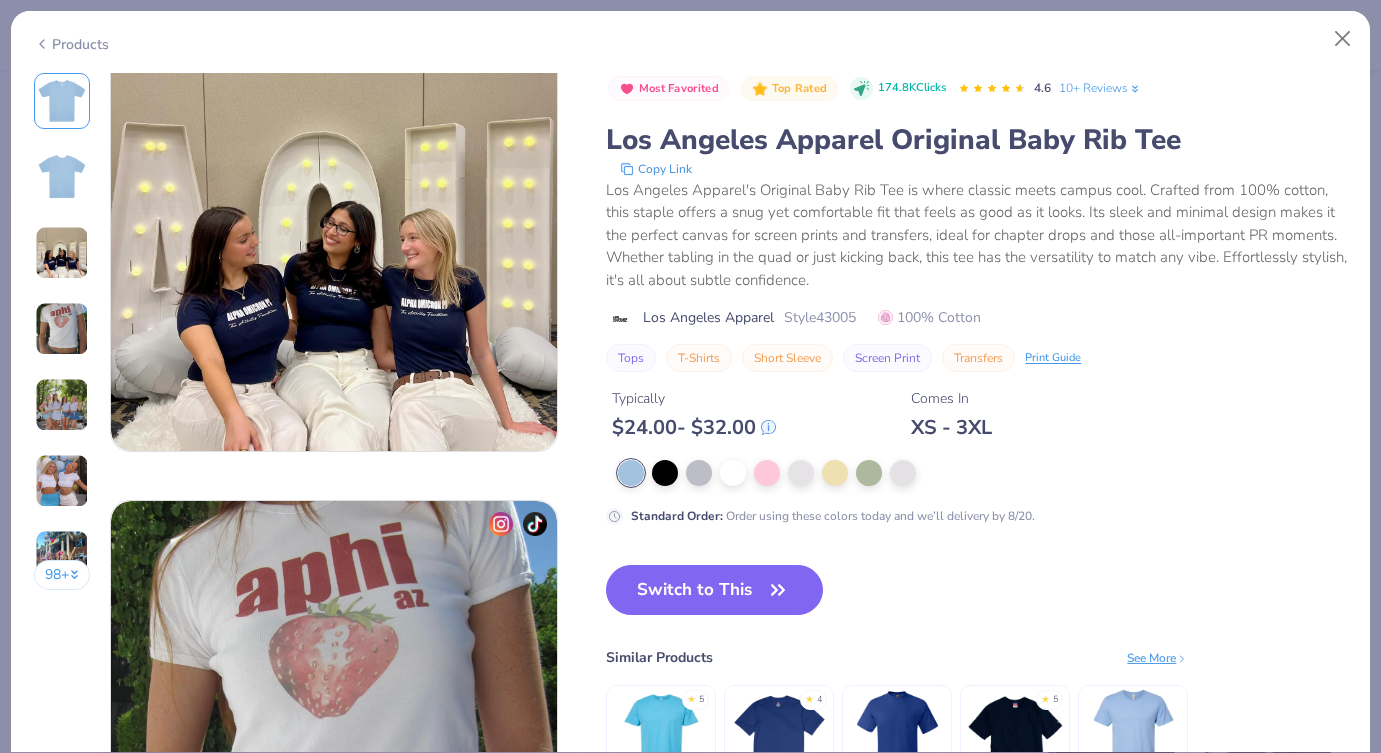 scroll, scrollTop: 1091, scrollLeft: 0, axis: vertical 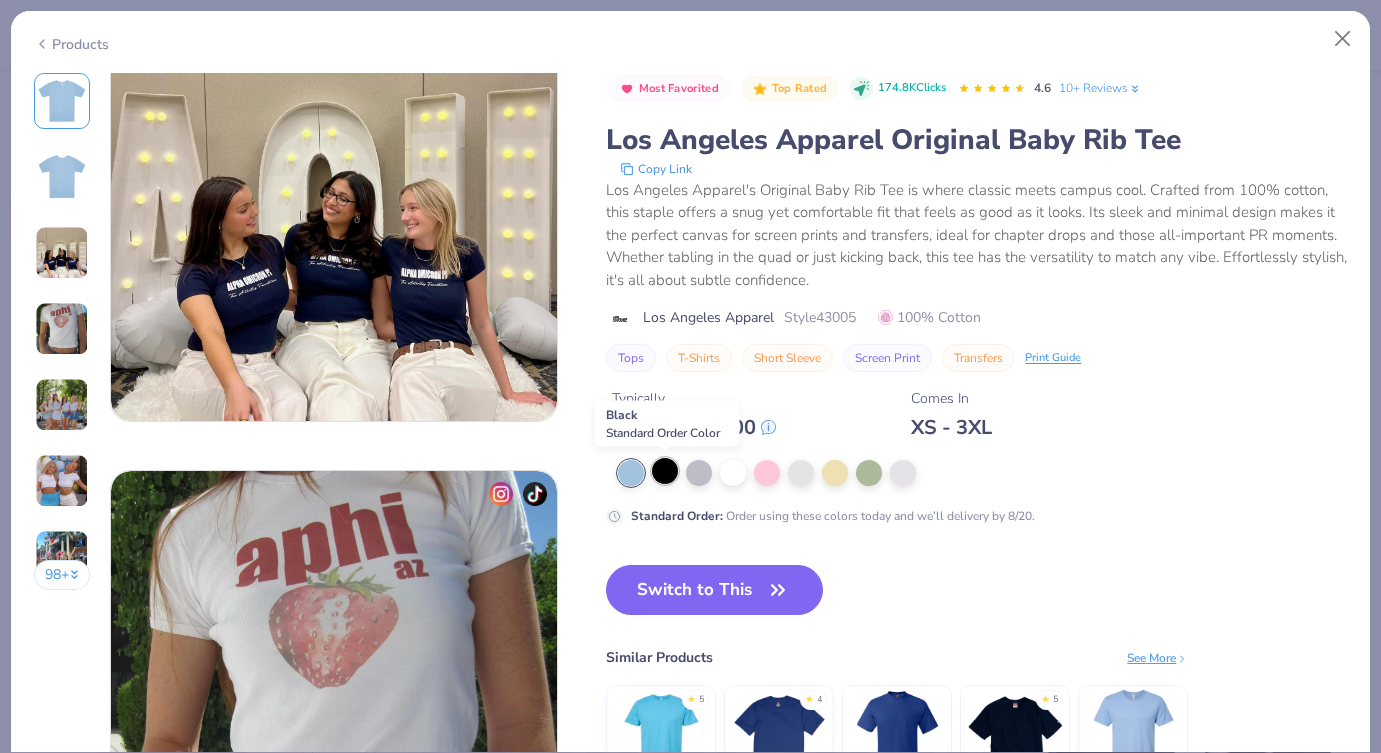 click at bounding box center [665, 471] 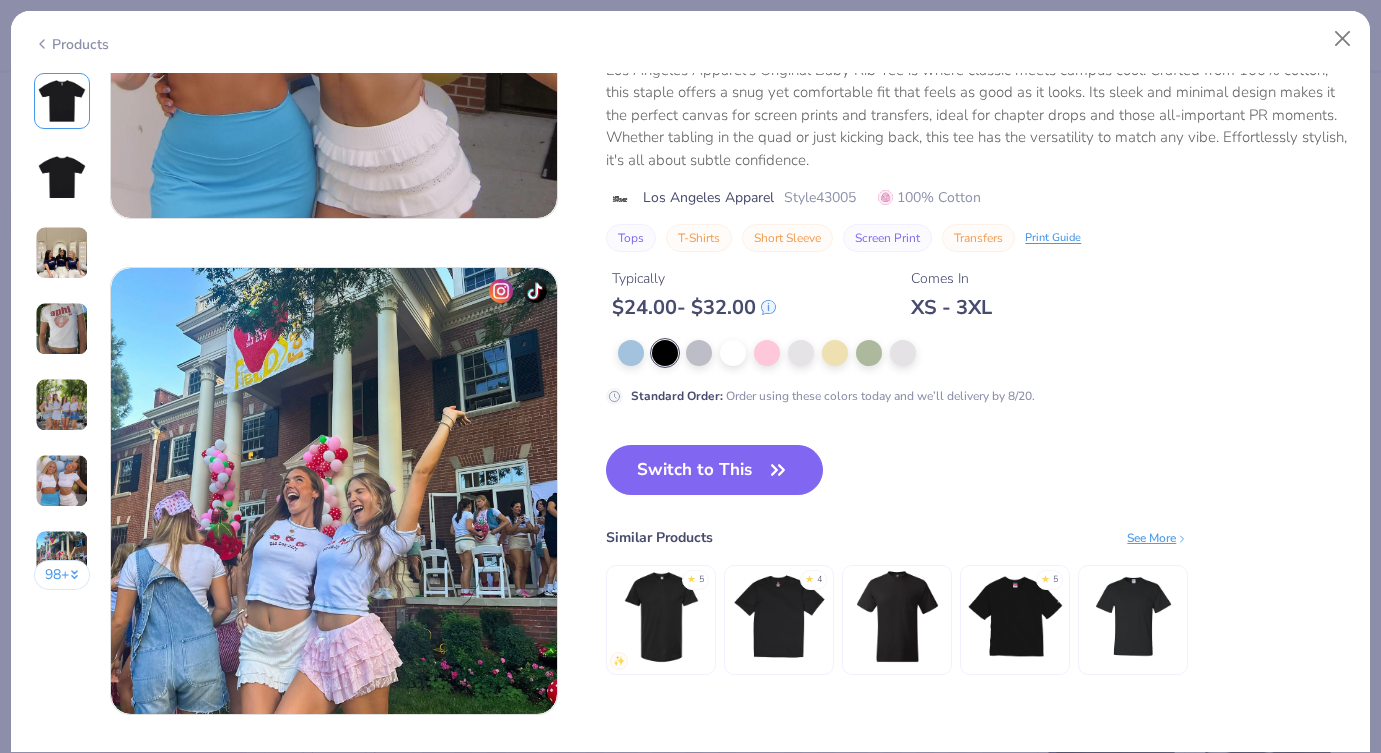 scroll, scrollTop: 2790, scrollLeft: 0, axis: vertical 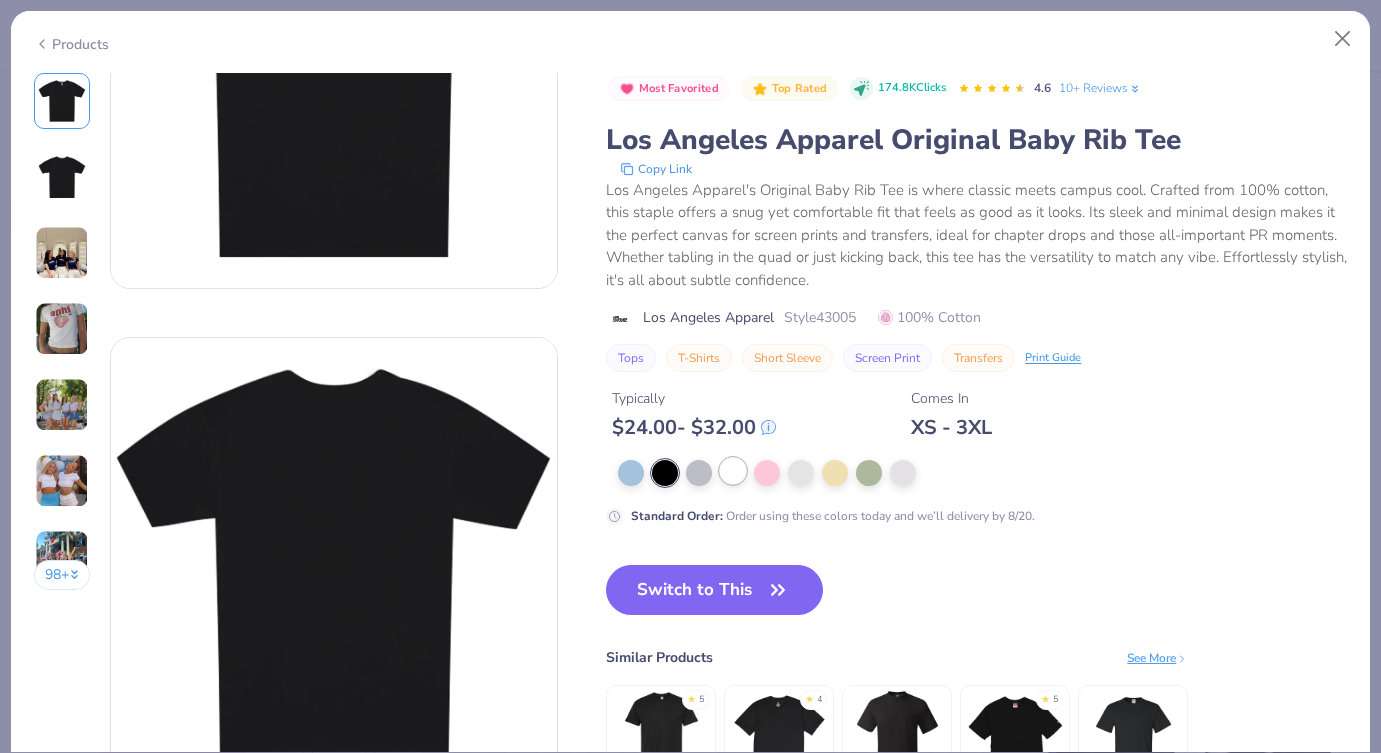 click at bounding box center (733, 471) 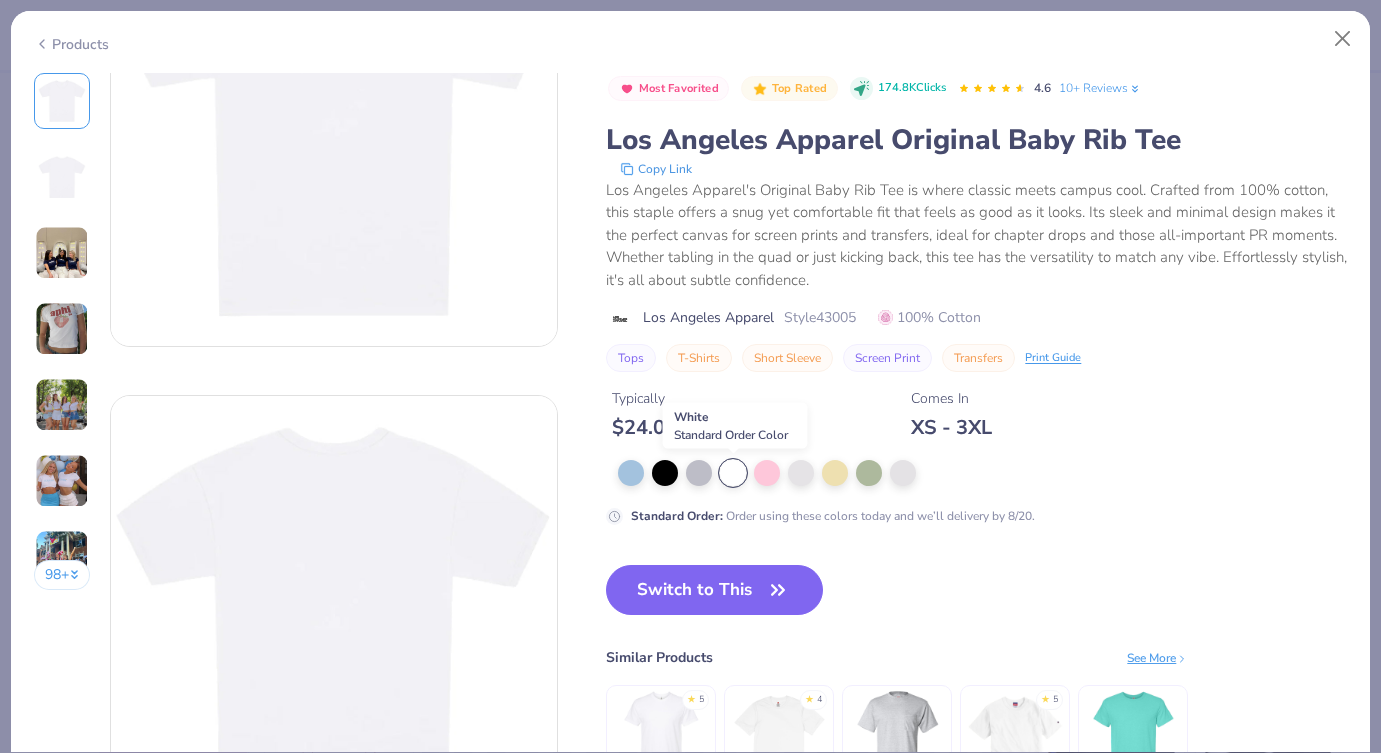 scroll, scrollTop: 0, scrollLeft: 0, axis: both 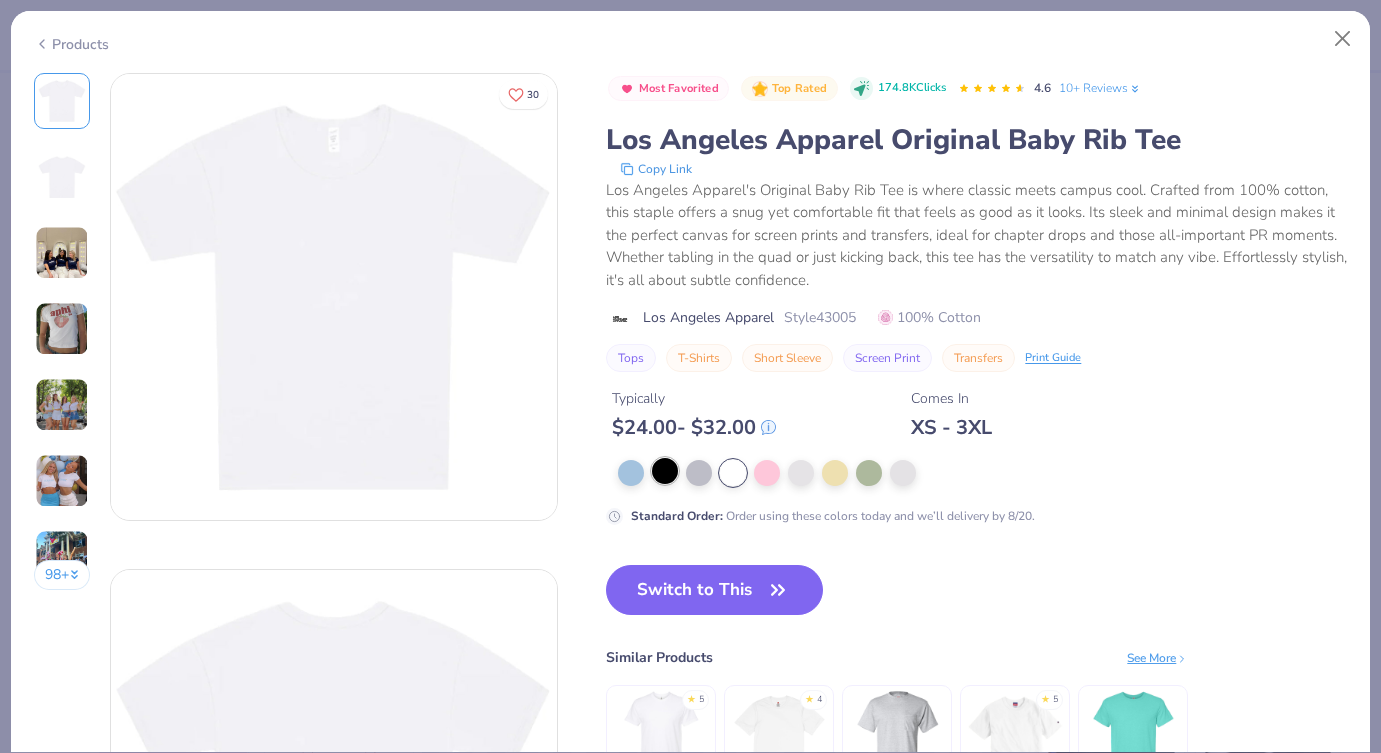 click at bounding box center [665, 471] 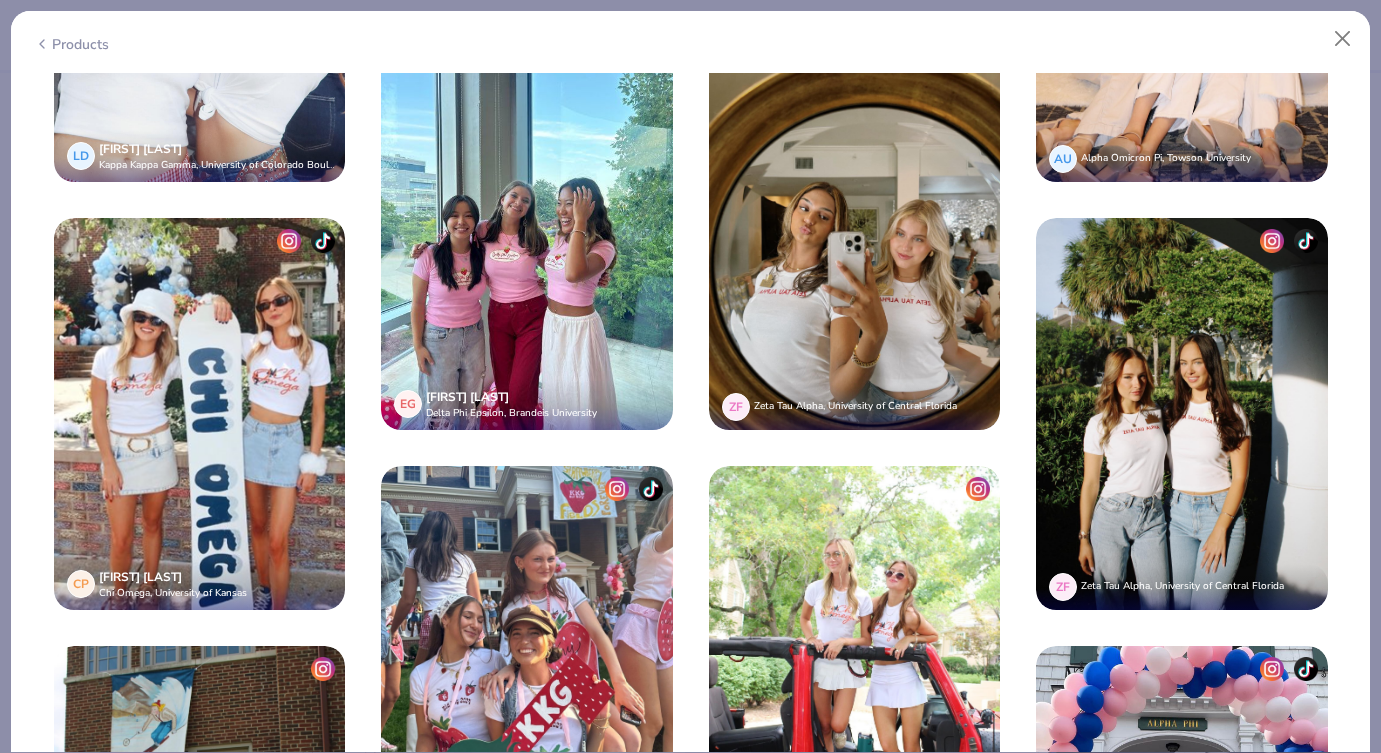 scroll, scrollTop: 3908, scrollLeft: 0, axis: vertical 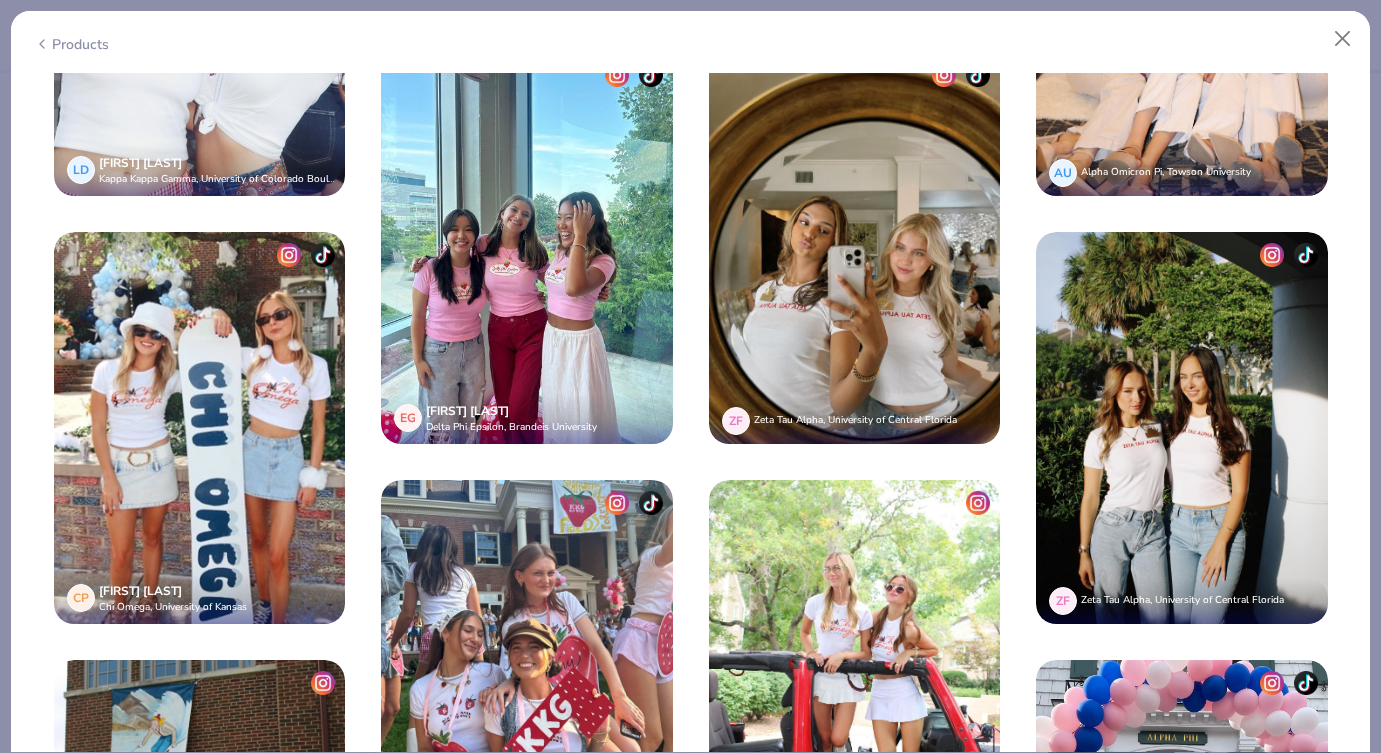 click at bounding box center [527, 248] 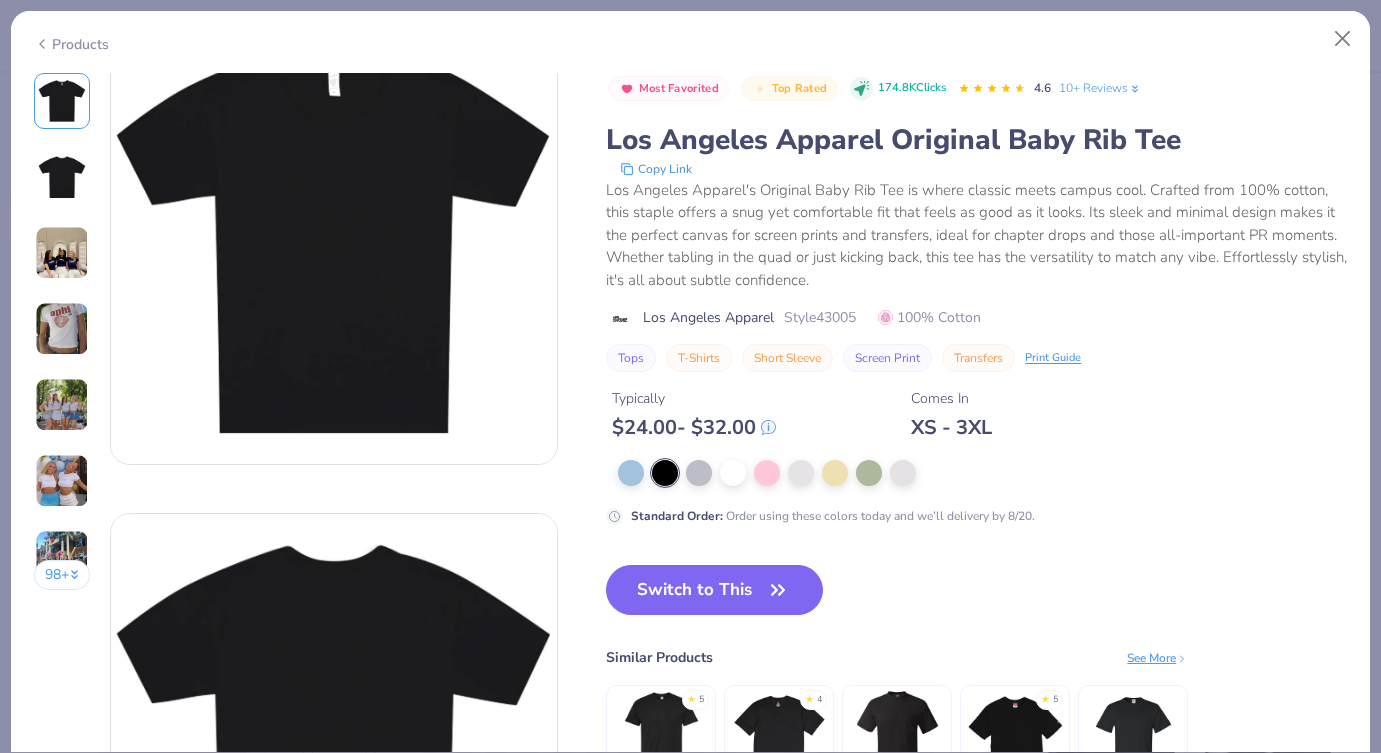 scroll, scrollTop: 0, scrollLeft: 0, axis: both 